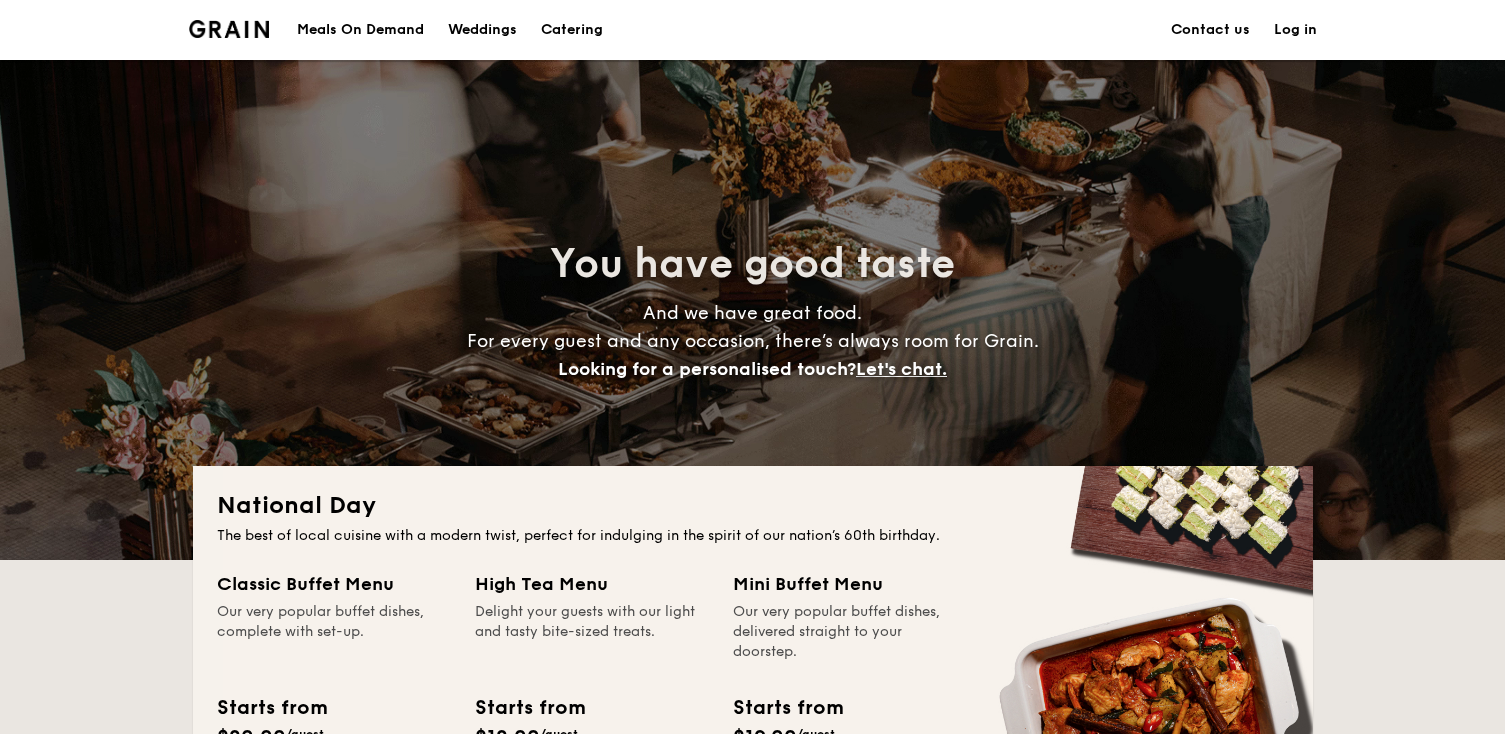 scroll, scrollTop: 0, scrollLeft: 0, axis: both 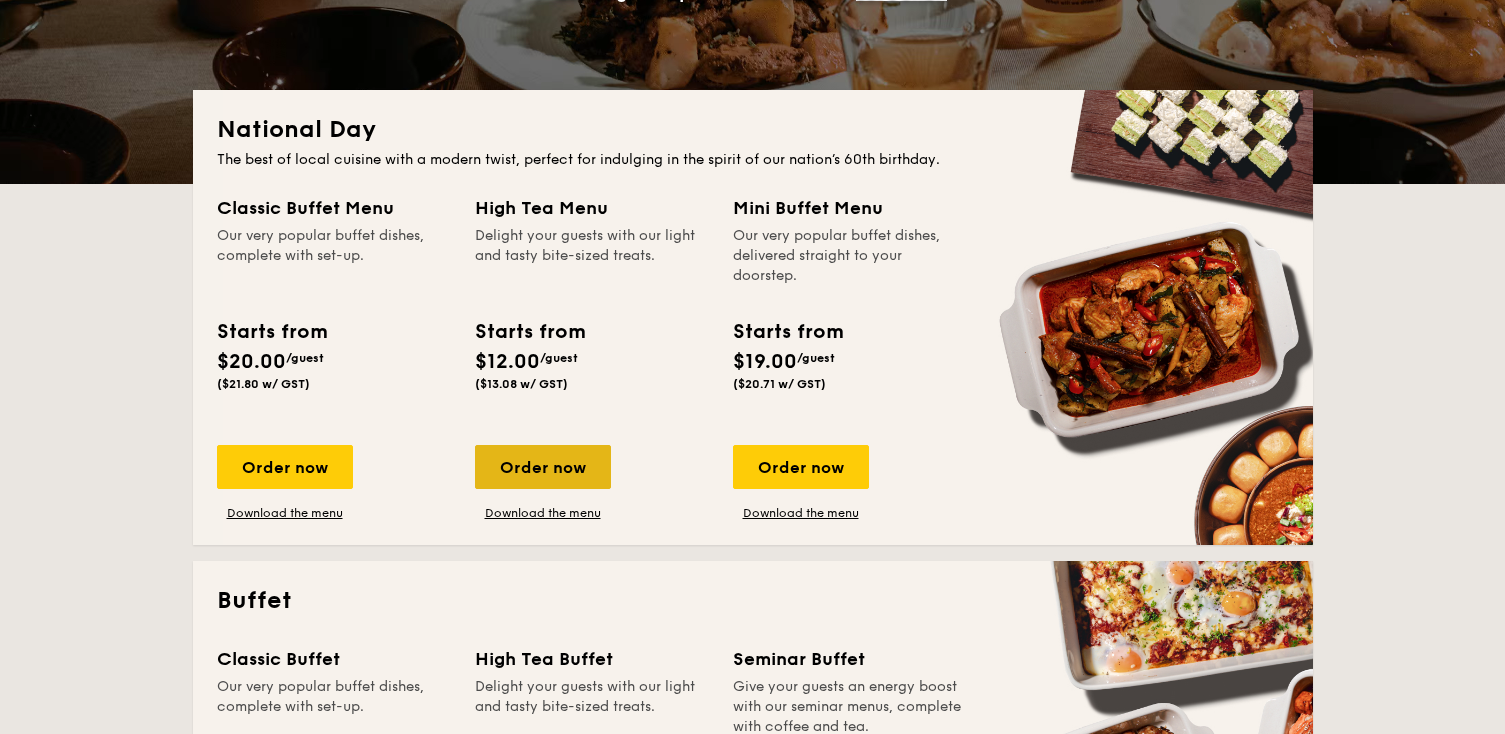 click on "Order now" at bounding box center (543, 467) 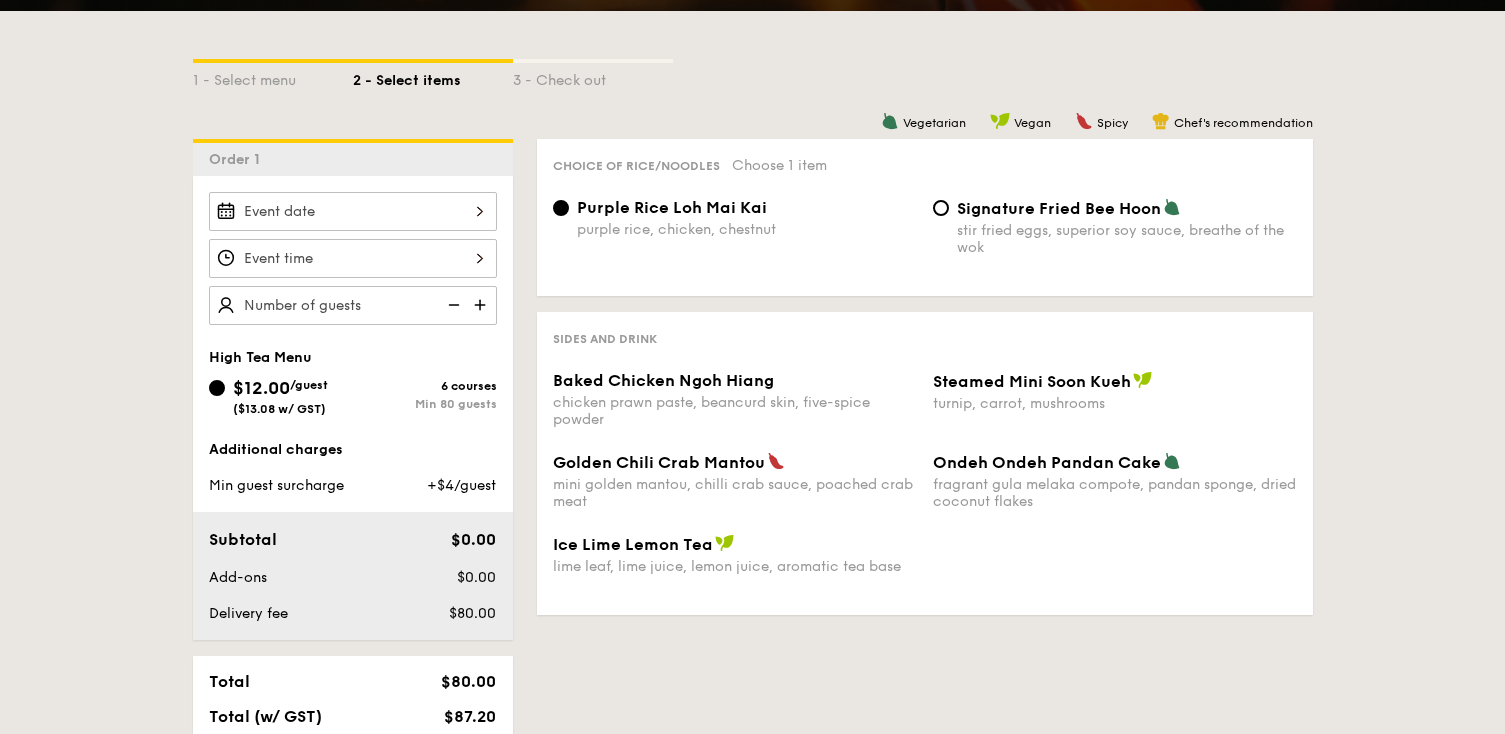 scroll, scrollTop: 421, scrollLeft: 0, axis: vertical 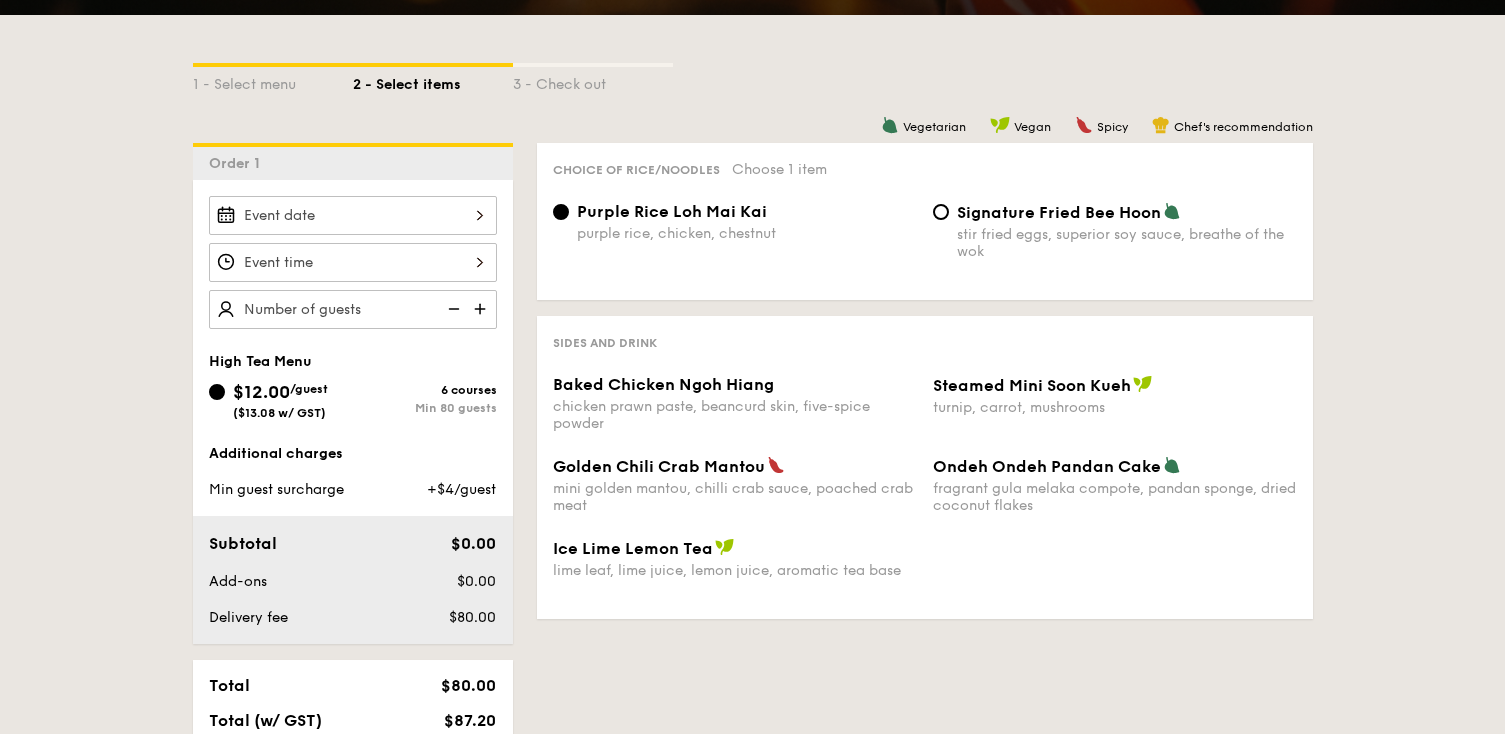 click at bounding box center [482, 309] 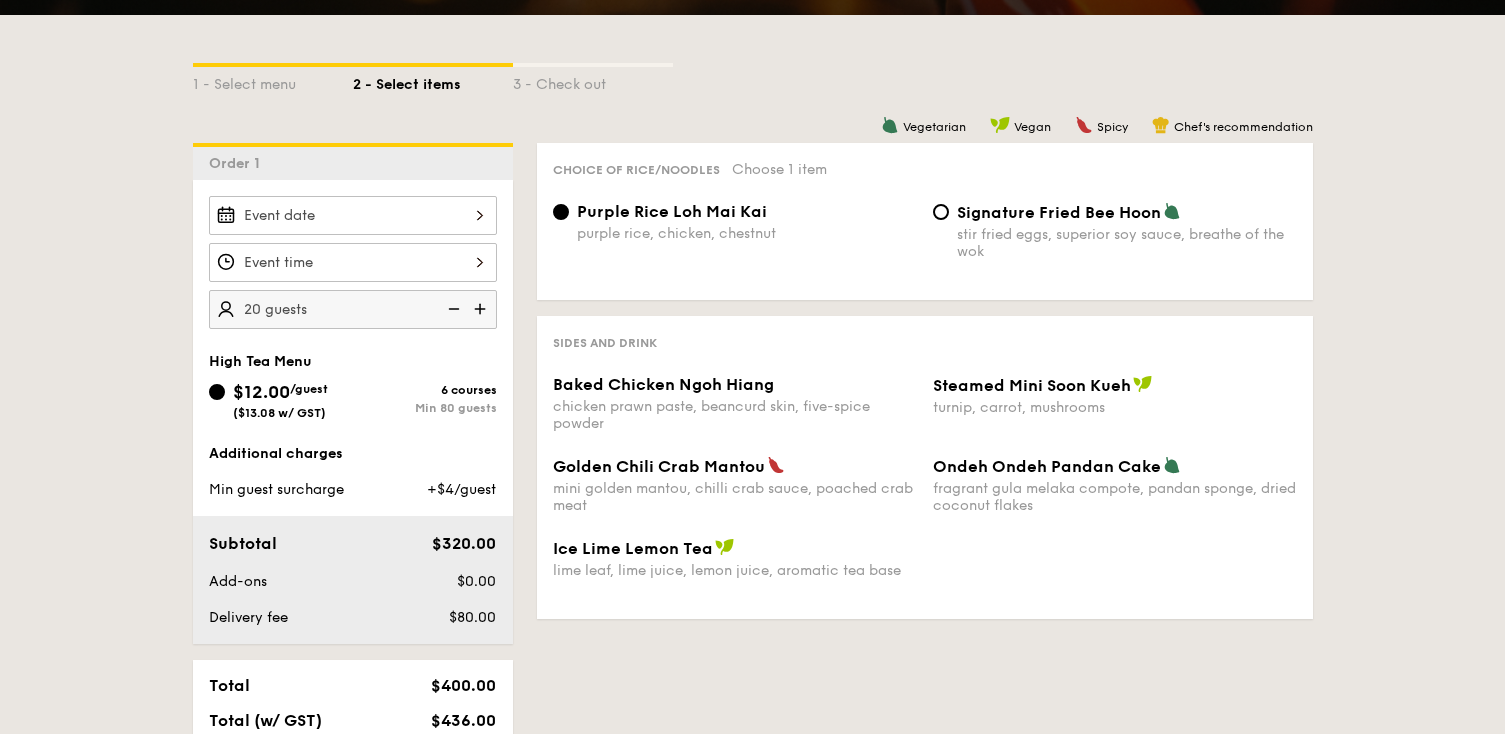 click on "Signature Fried Bee Hoon stir fried eggs, superior soy sauce, breathe of the wok" at bounding box center (1127, 231) 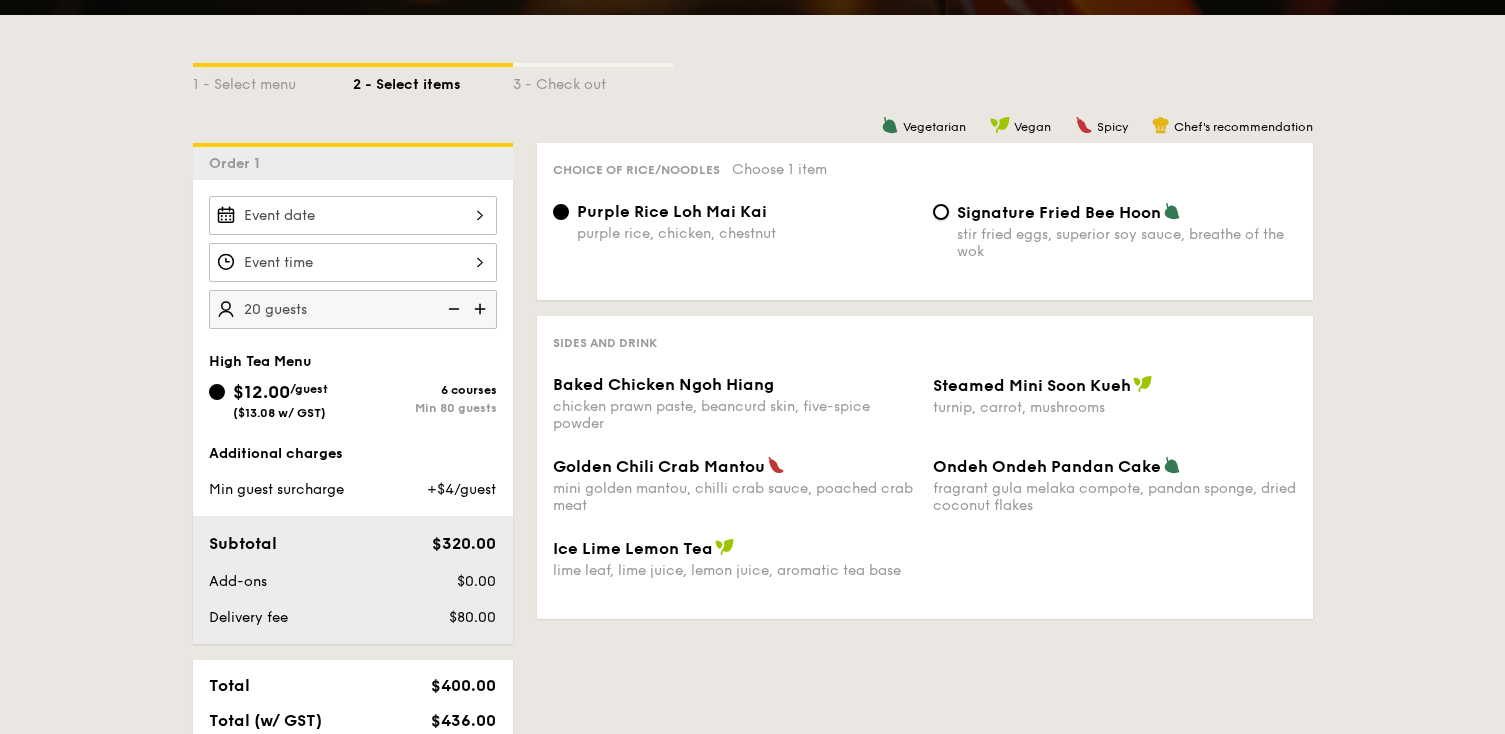 click on "Signature Fried Bee Hoon stir fried eggs, superior soy sauce, breathe of the wok" at bounding box center [941, 212] 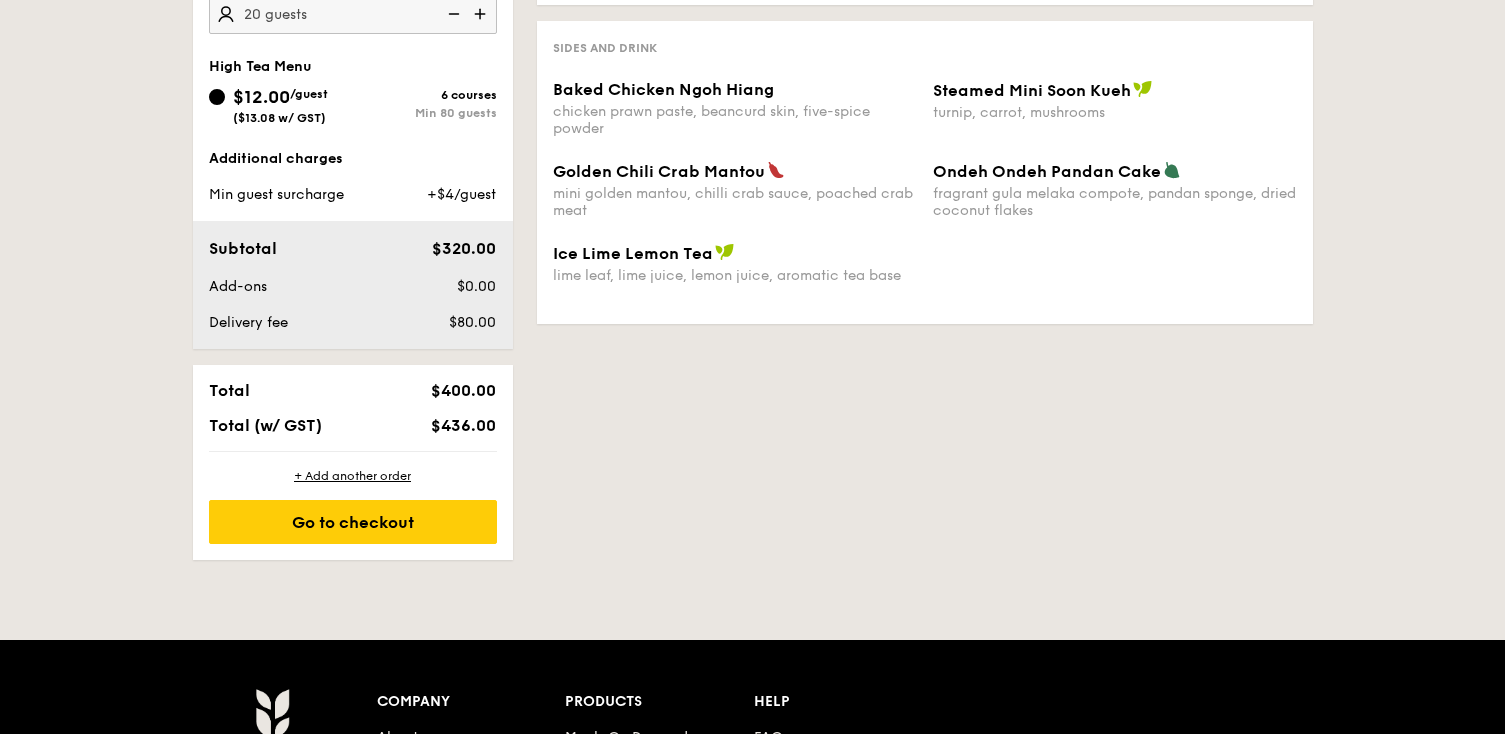 scroll, scrollTop: 491, scrollLeft: 0, axis: vertical 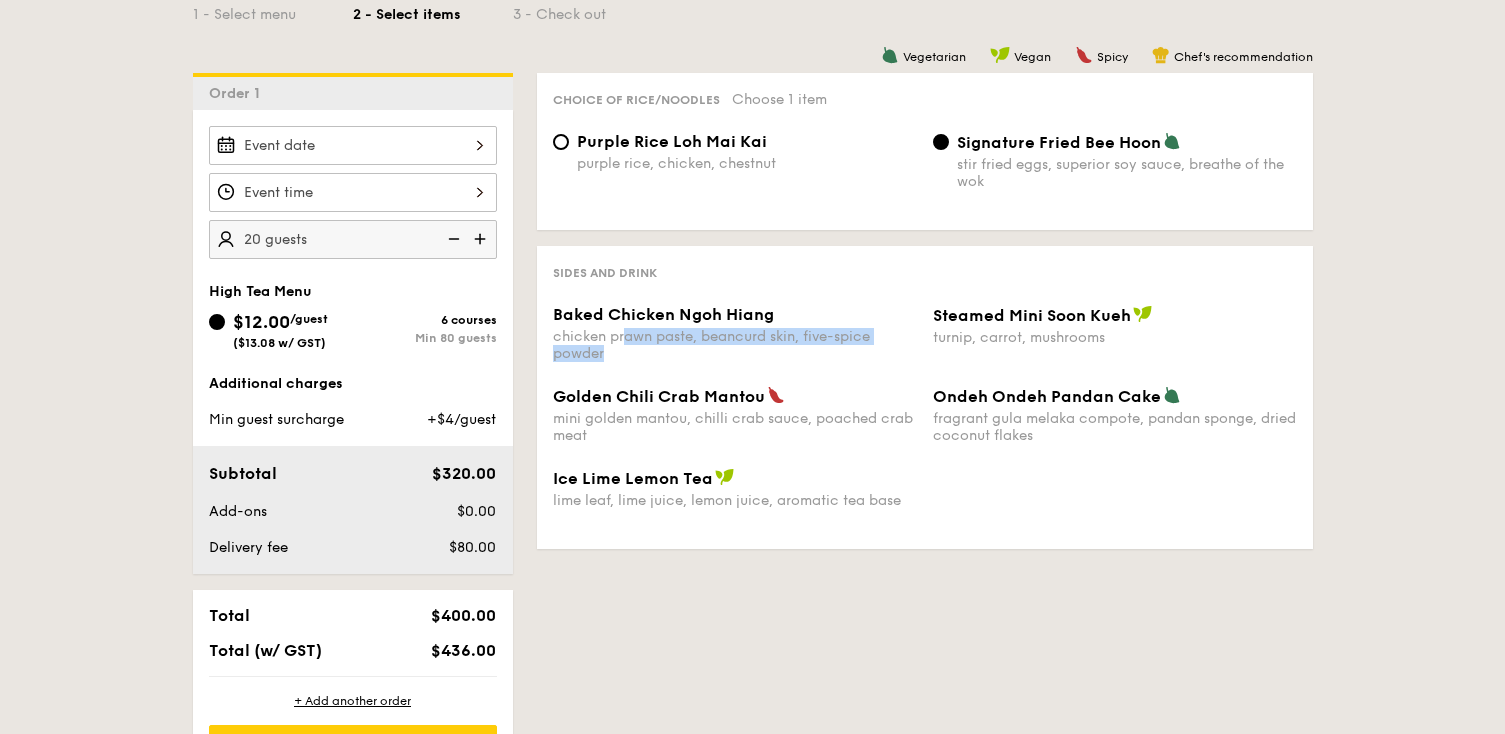 drag, startPoint x: 491, startPoint y: 417, endPoint x: 811, endPoint y: 446, distance: 321.31137 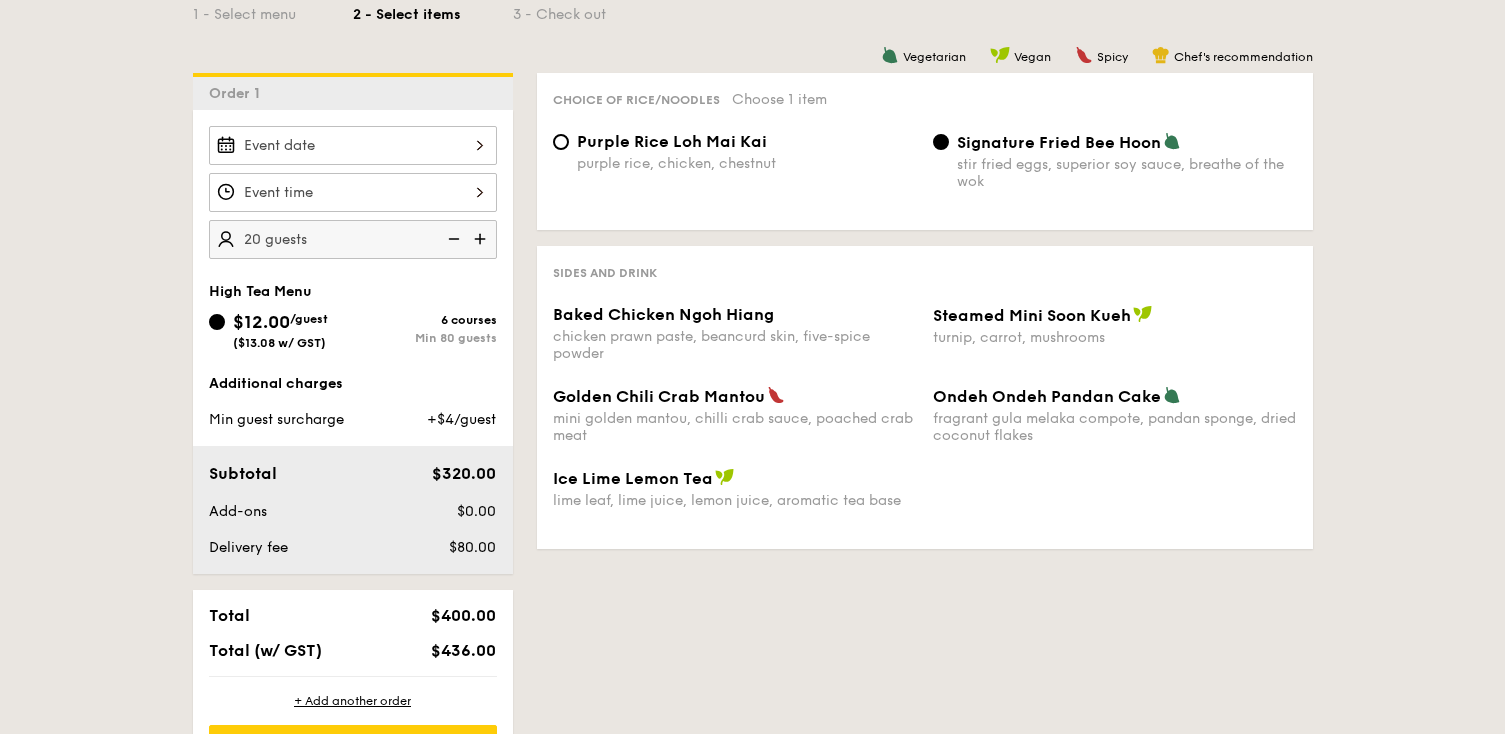 click on "Baked Chicken Ngoh Hiang chicken prawn paste, beancurd skin, five-spice powder Steamed Mini Soon Kueh turnip, carrot, mushrooms" at bounding box center [925, 345] 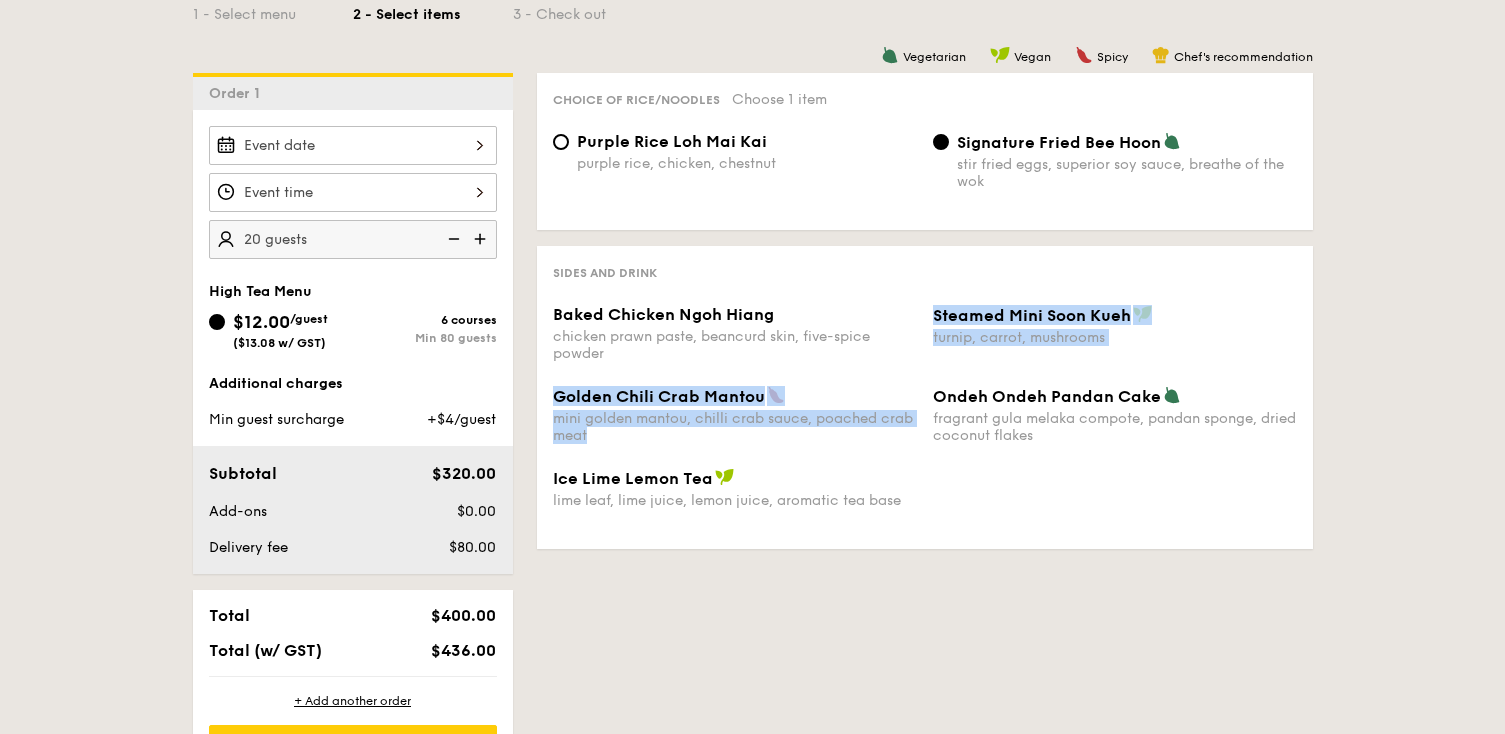 drag, startPoint x: 767, startPoint y: 519, endPoint x: 767, endPoint y: 430, distance: 89 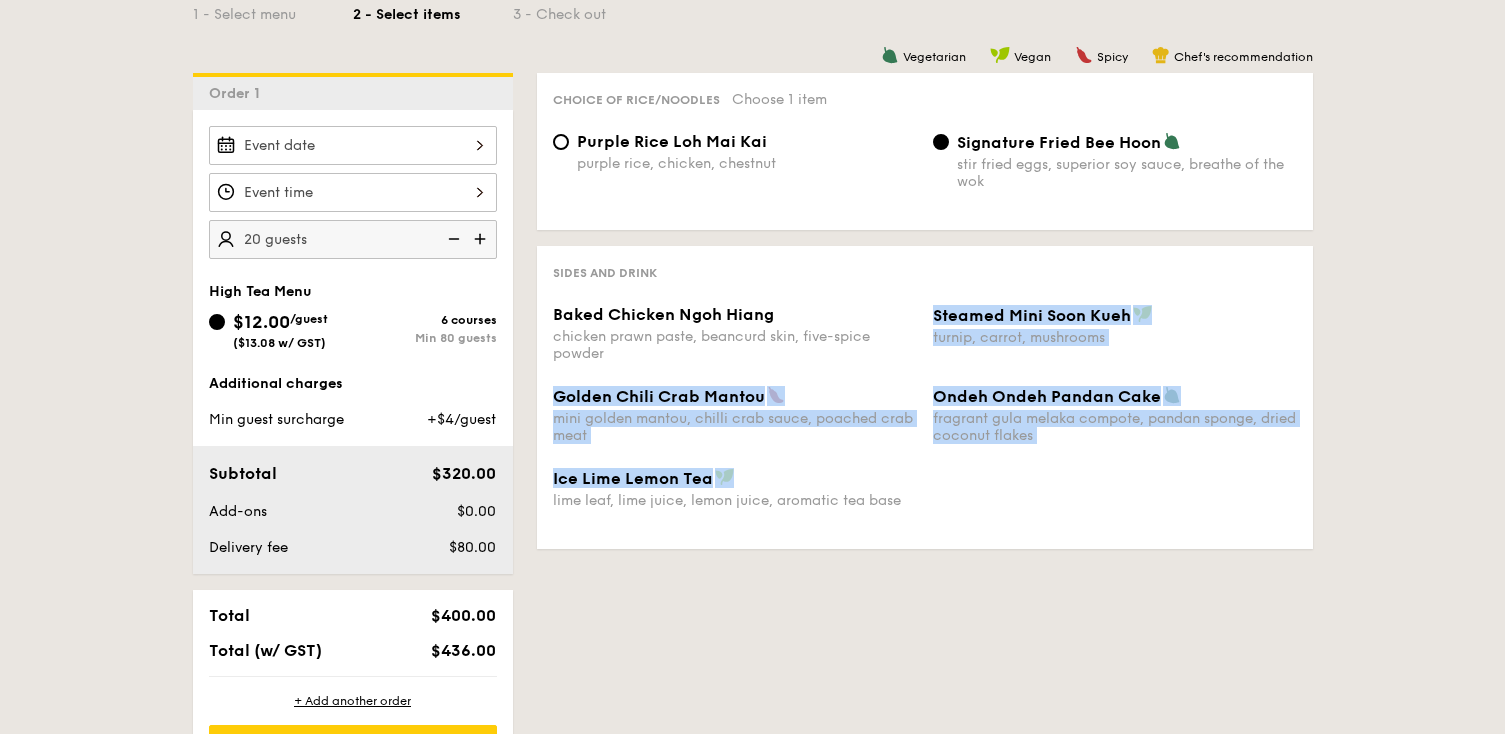 drag, startPoint x: 767, startPoint y: 430, endPoint x: 768, endPoint y: 550, distance: 120.004166 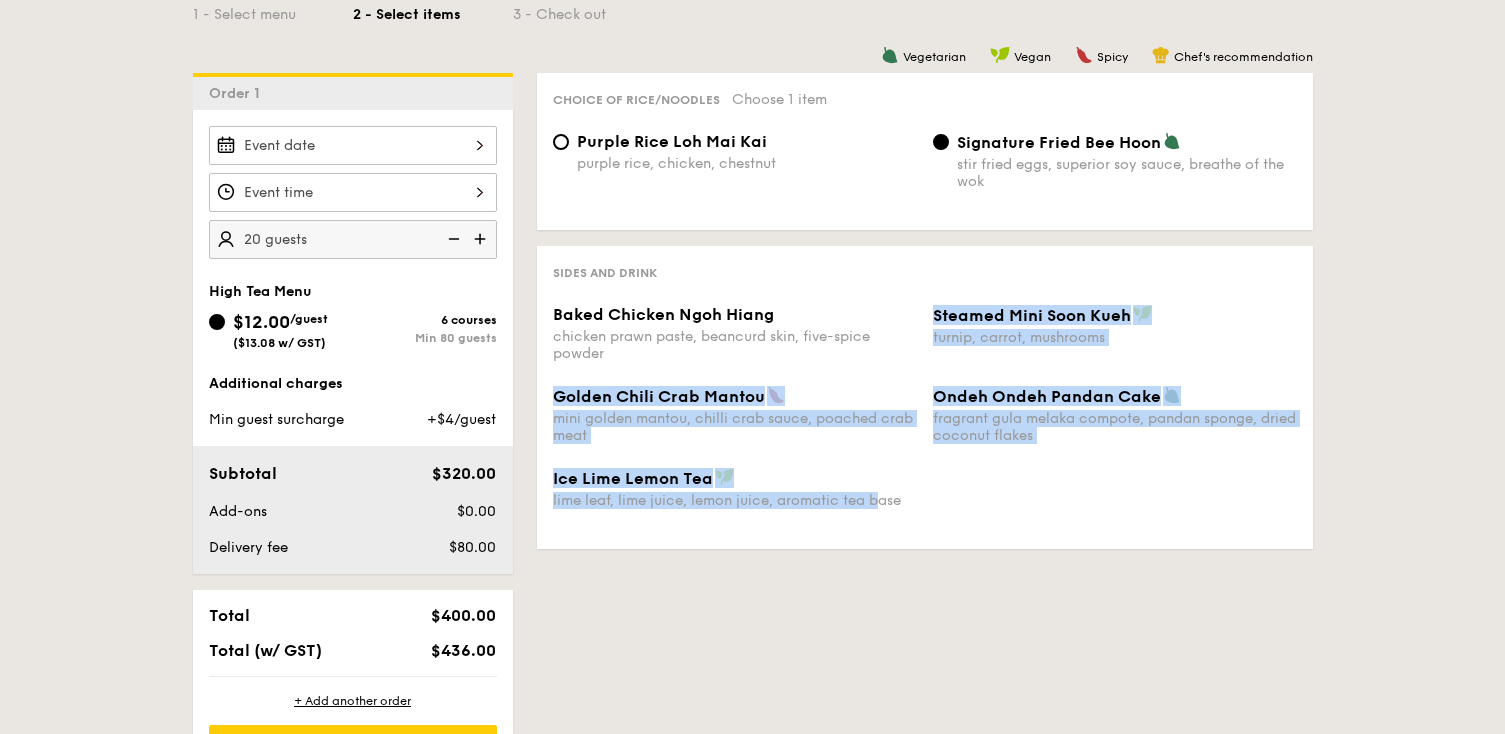 drag, startPoint x: 742, startPoint y: 561, endPoint x: 477, endPoint y: 445, distance: 289.27667 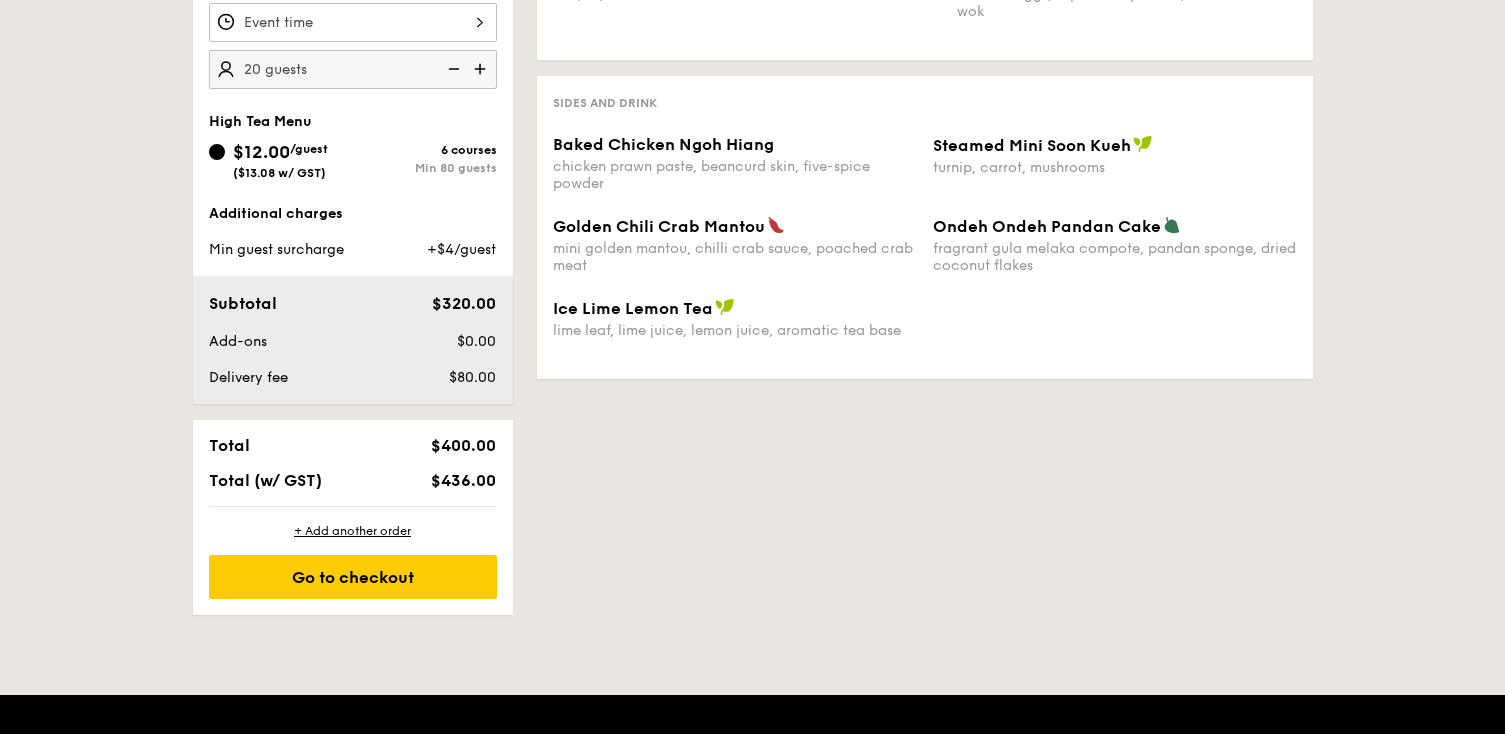 scroll, scrollTop: 785, scrollLeft: 0, axis: vertical 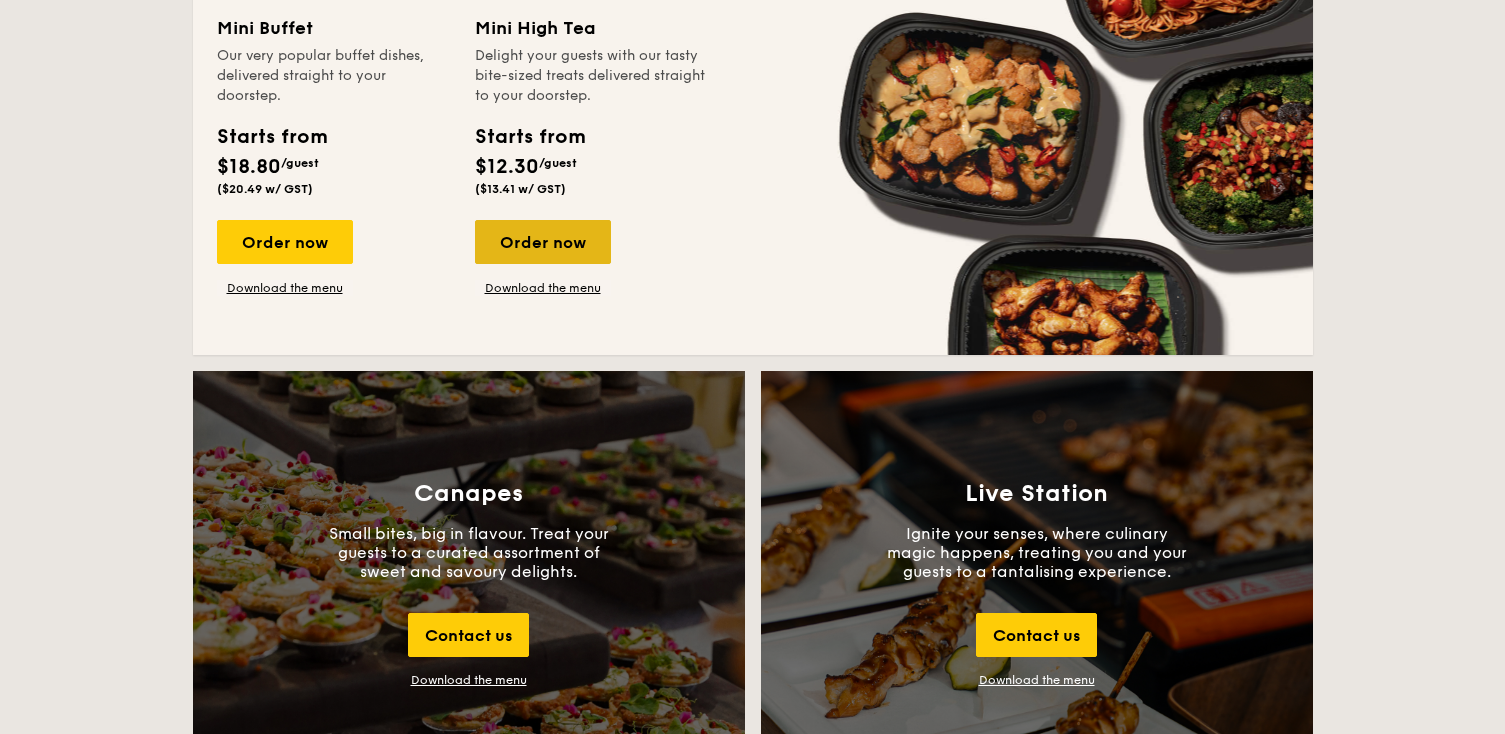 click on "Order now" at bounding box center (543, 242) 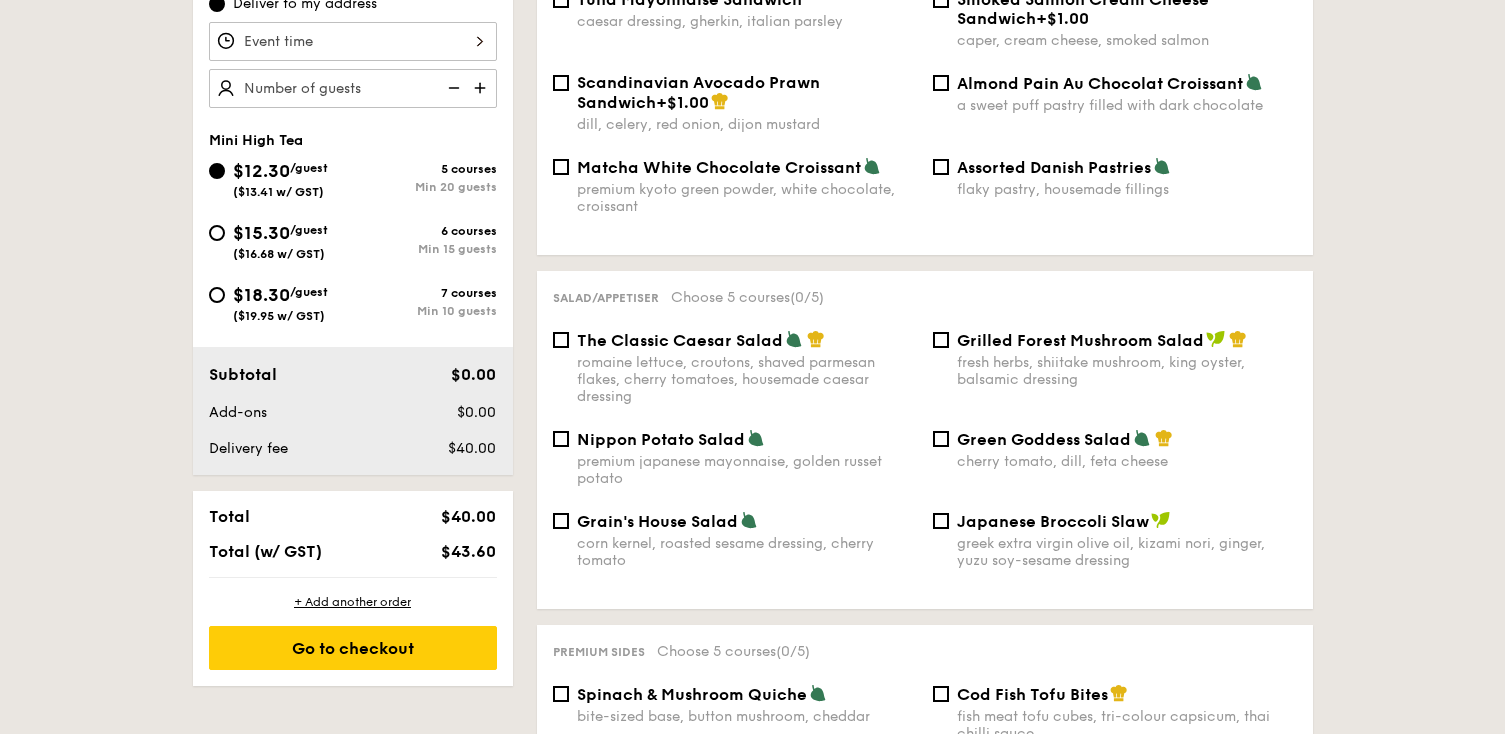 scroll, scrollTop: 480, scrollLeft: 0, axis: vertical 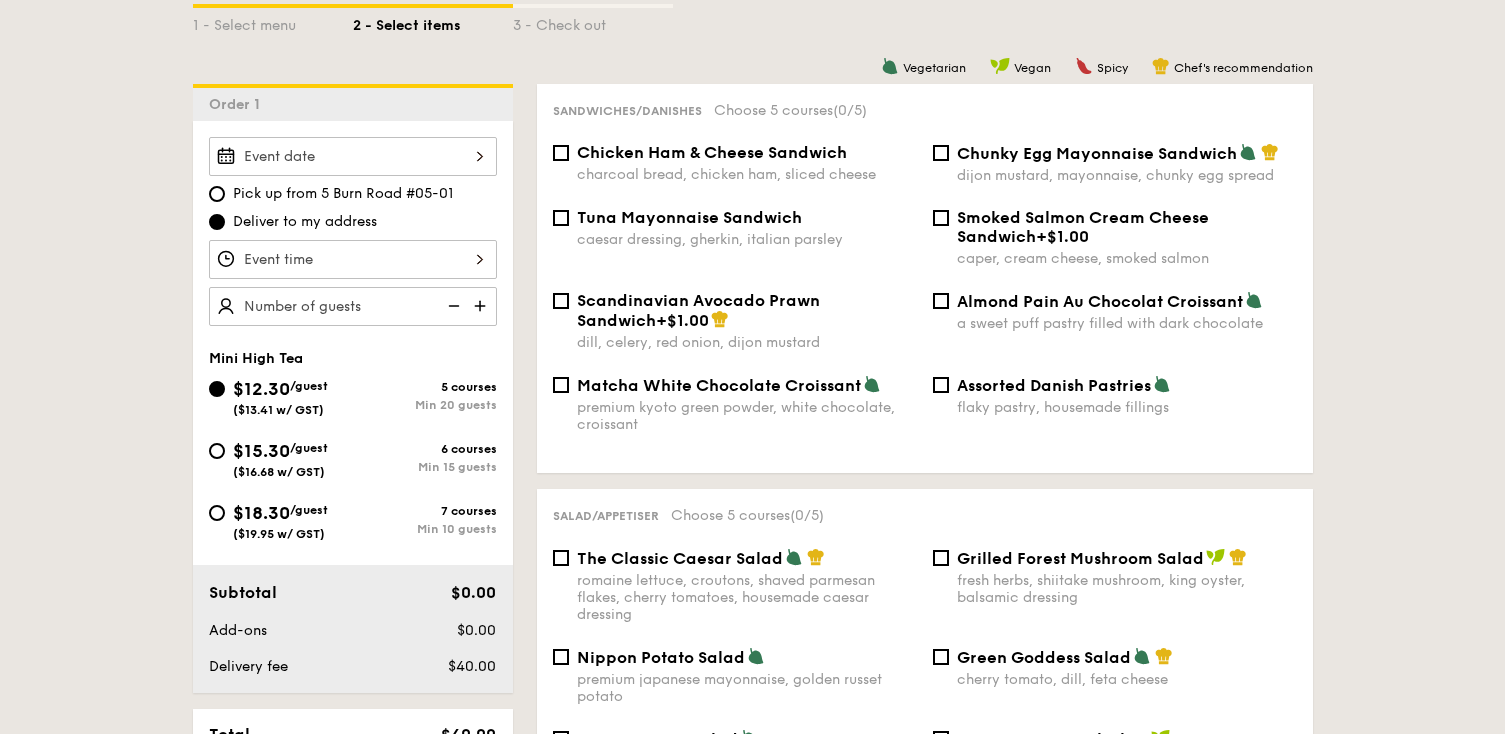 click at bounding box center (353, 156) 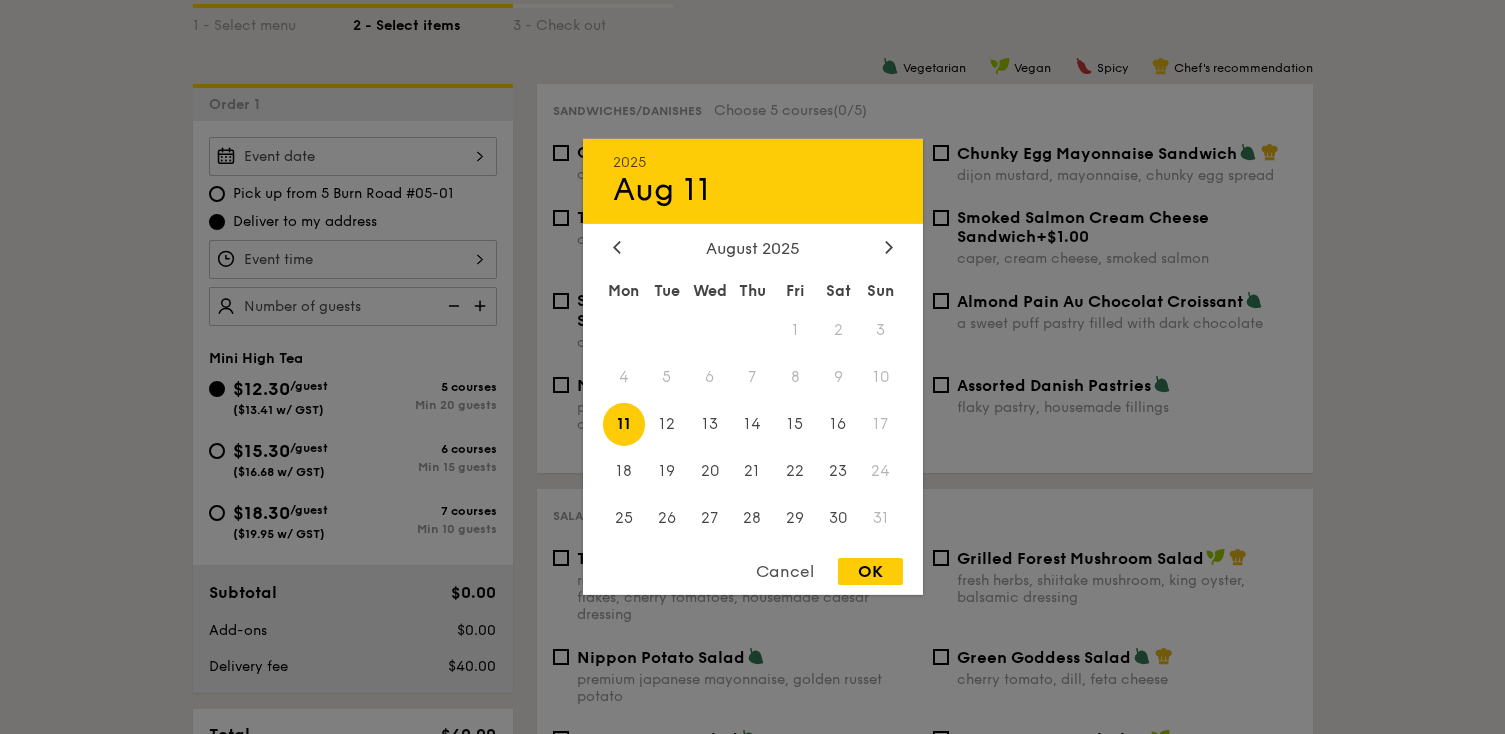 click on "August 2025" at bounding box center (753, 248) 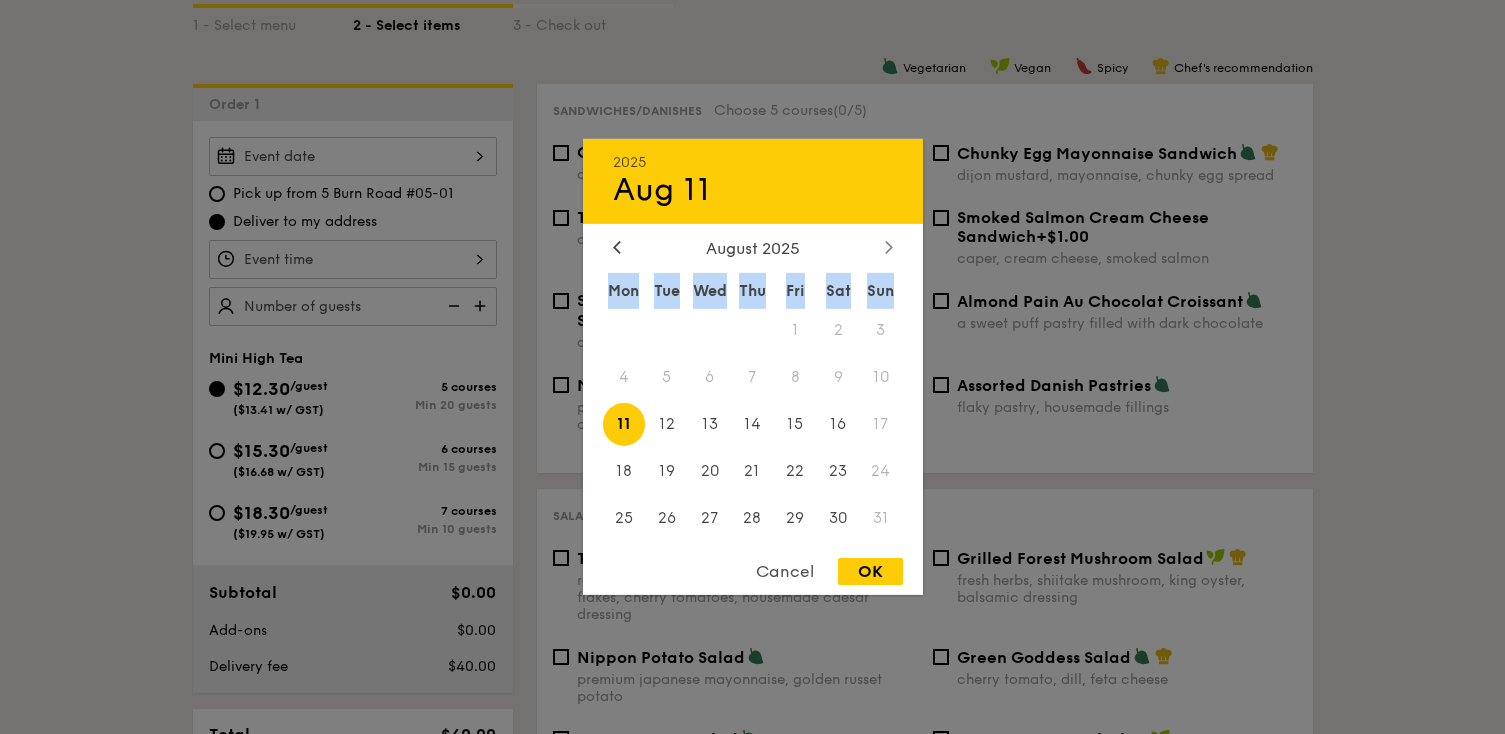 click at bounding box center (889, 248) 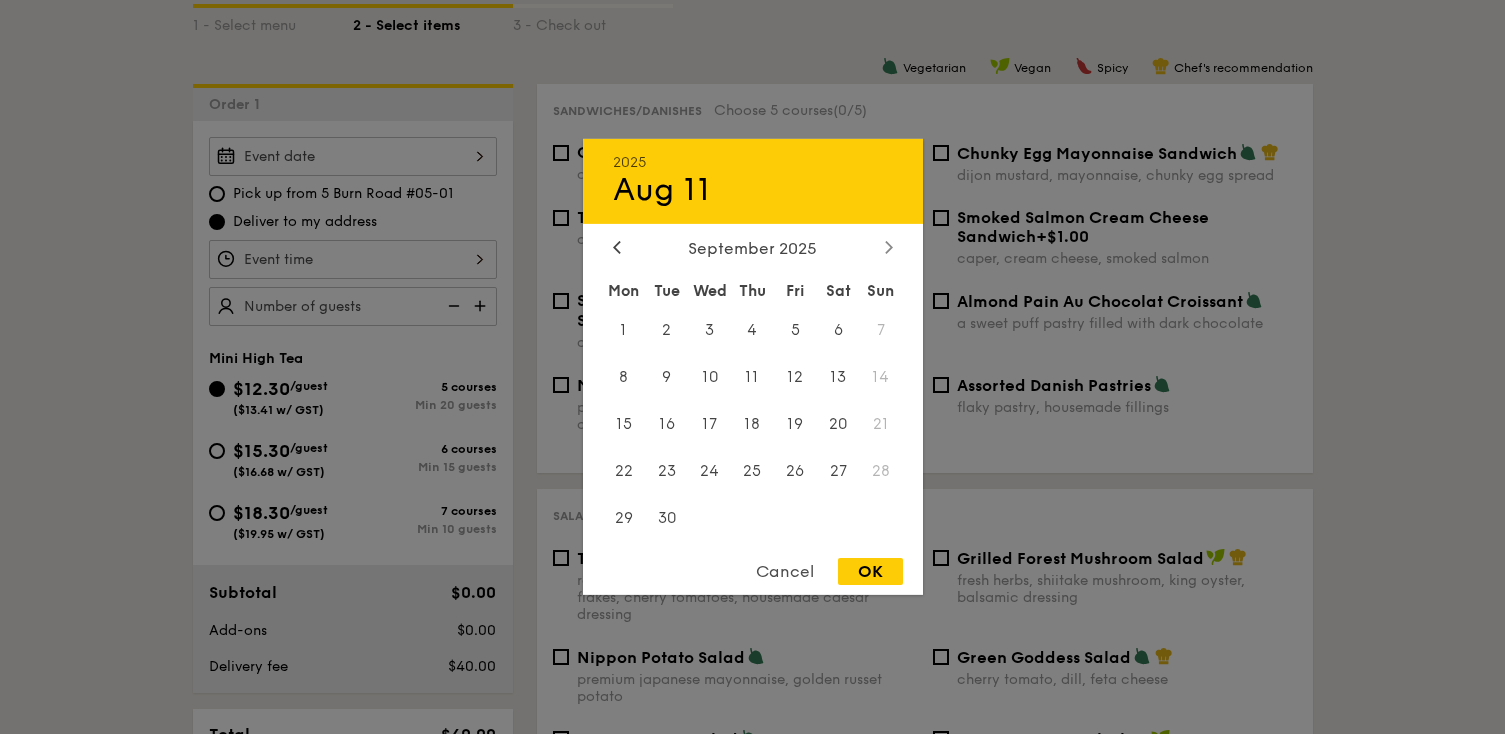 click 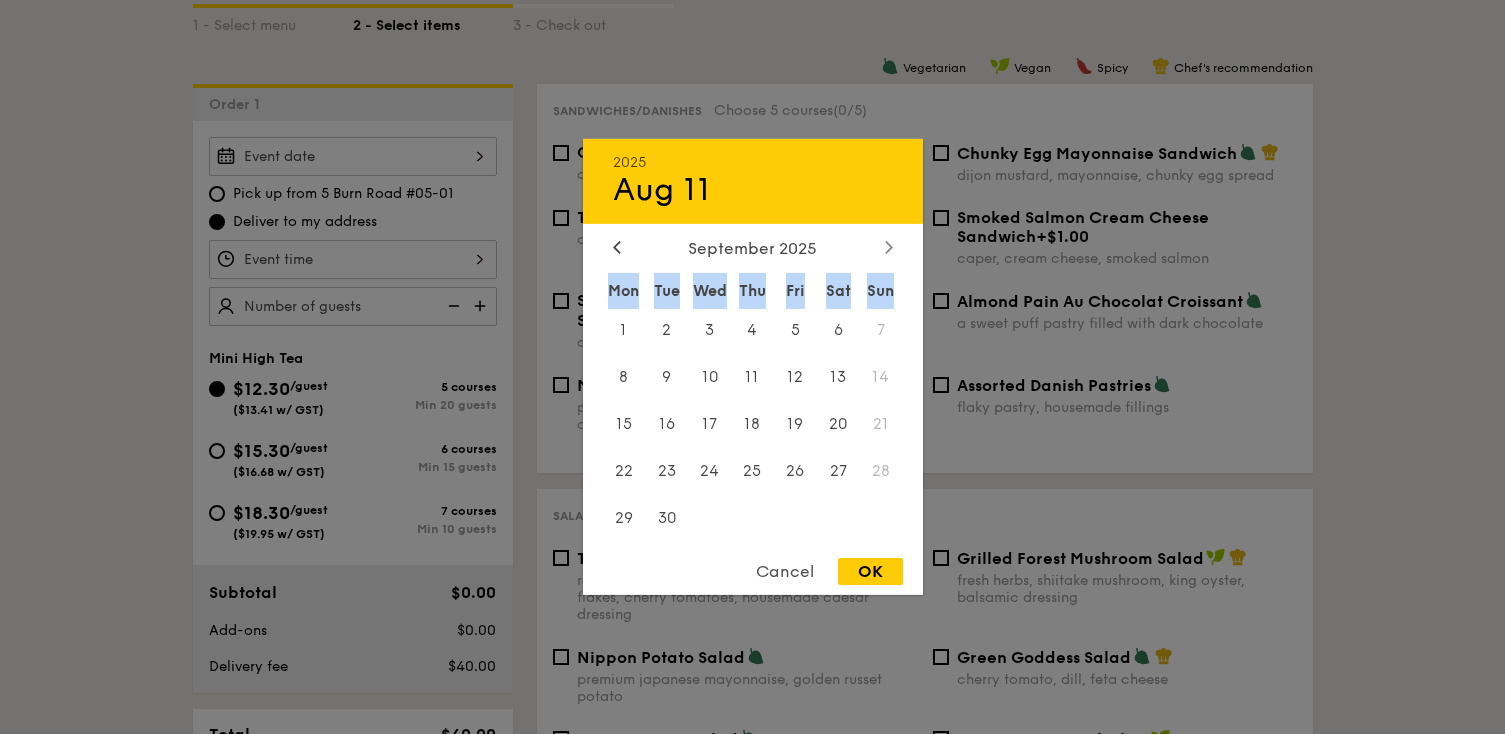 click 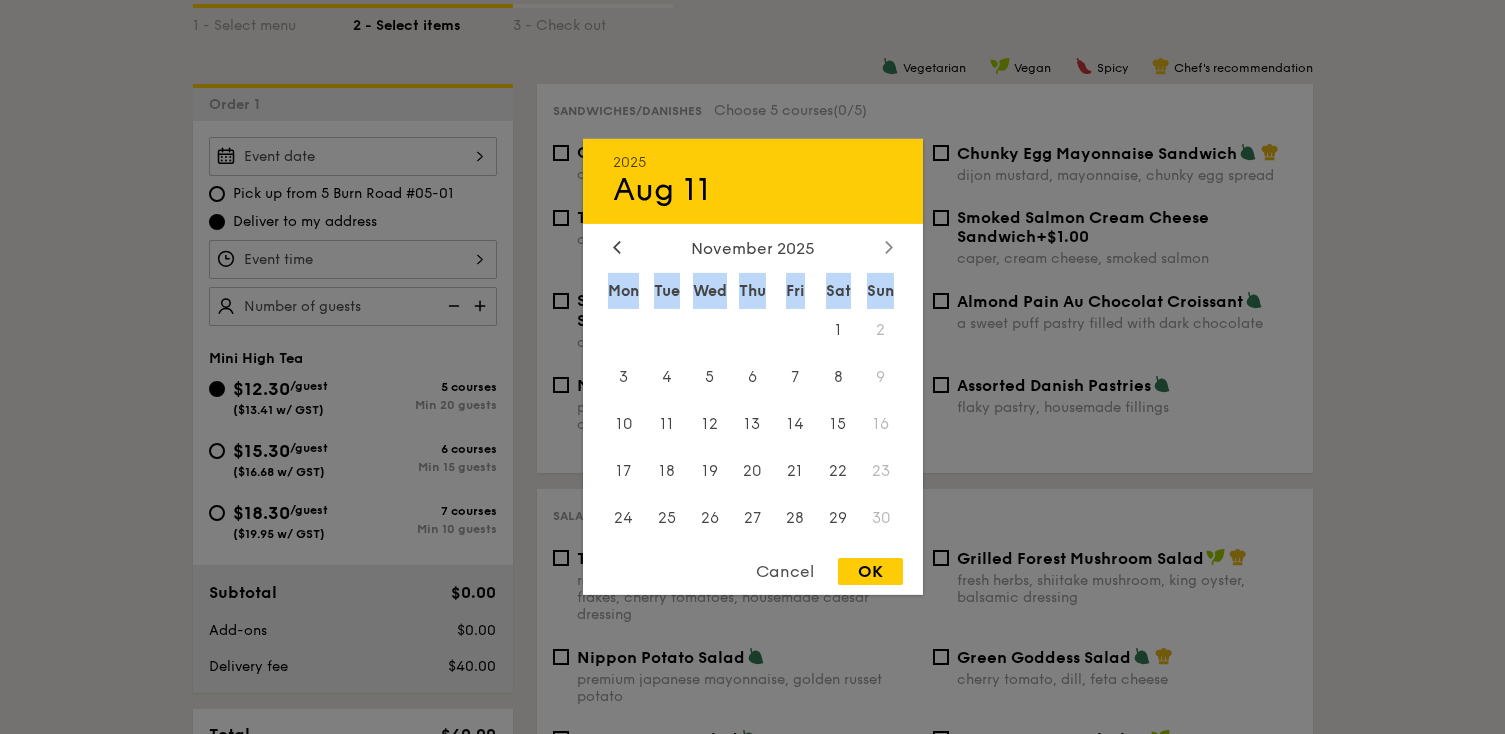 click 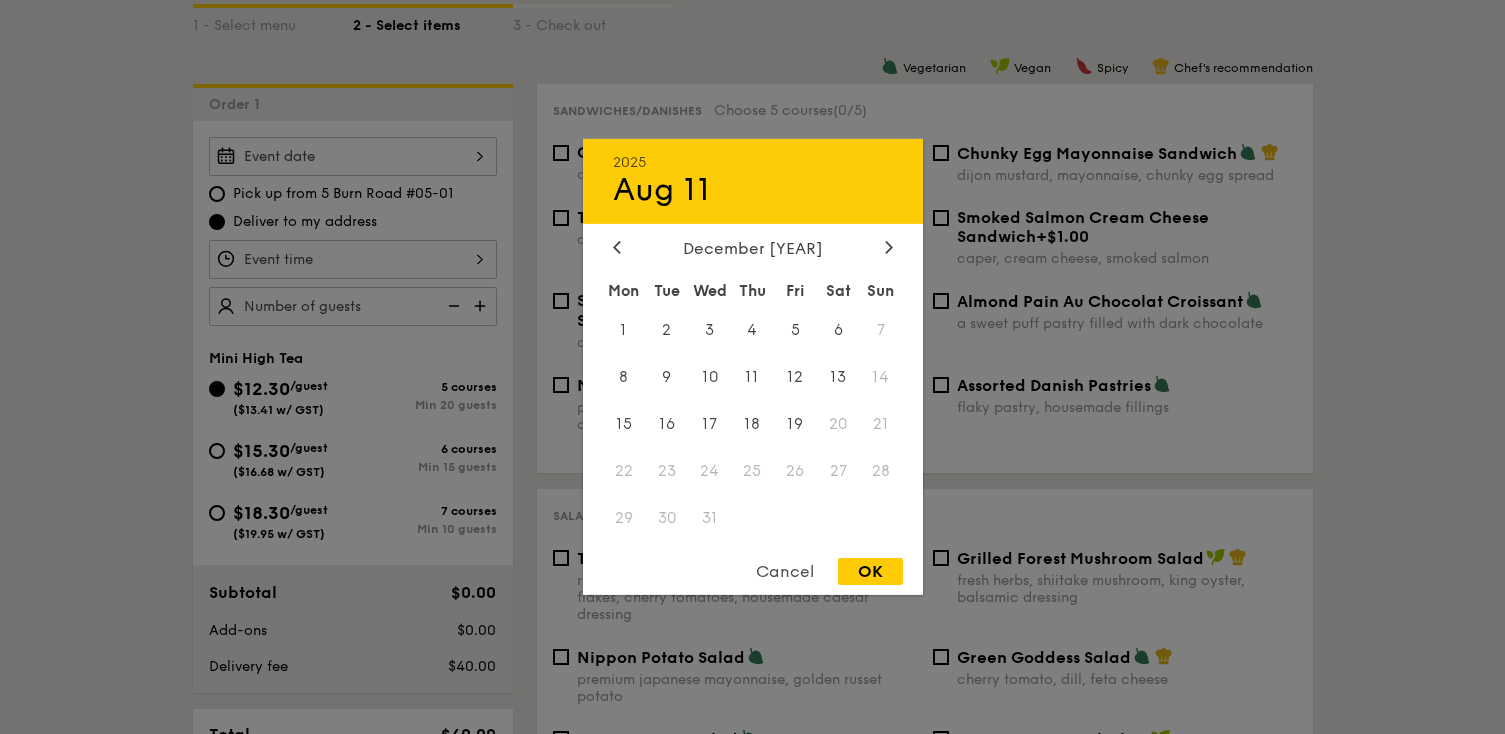 click at bounding box center [752, 367] 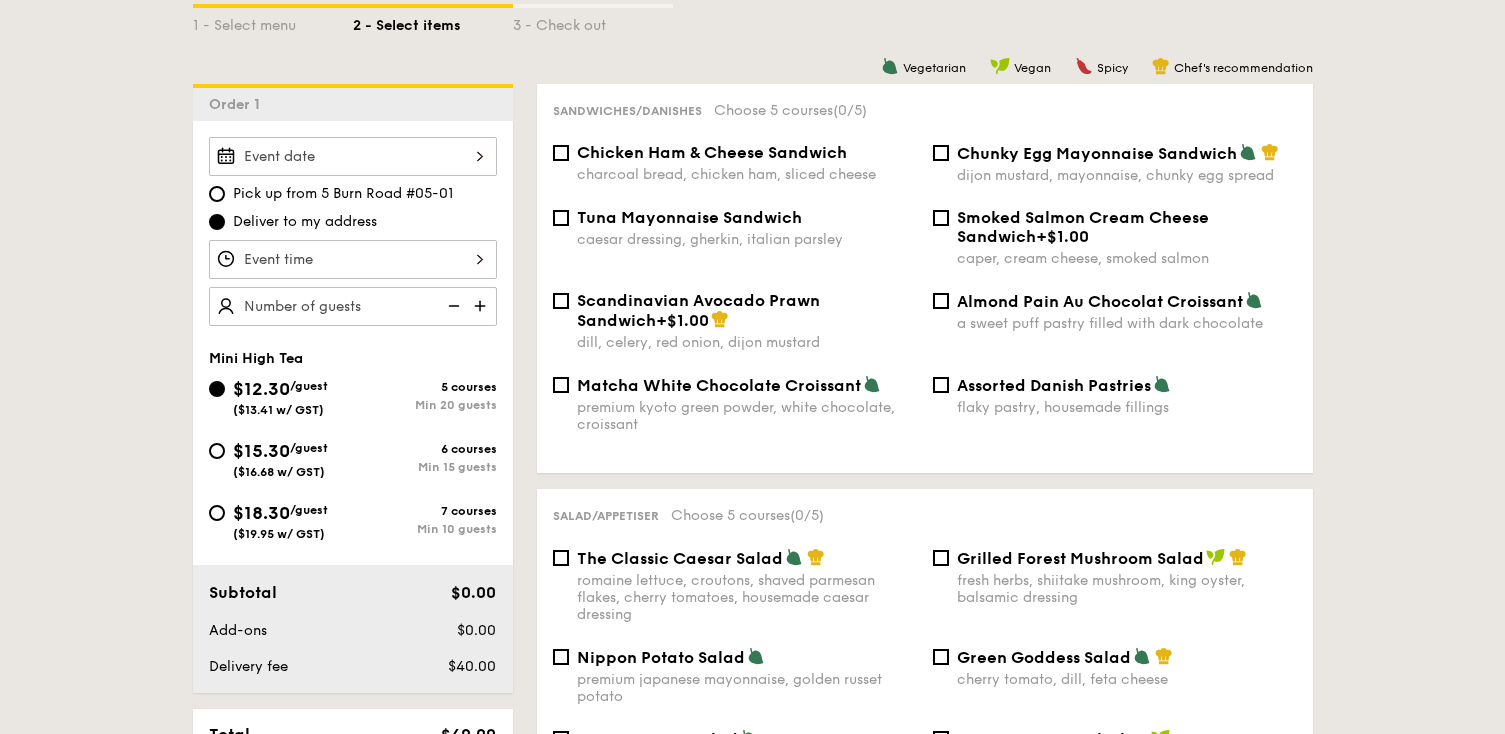click at bounding box center [353, 156] 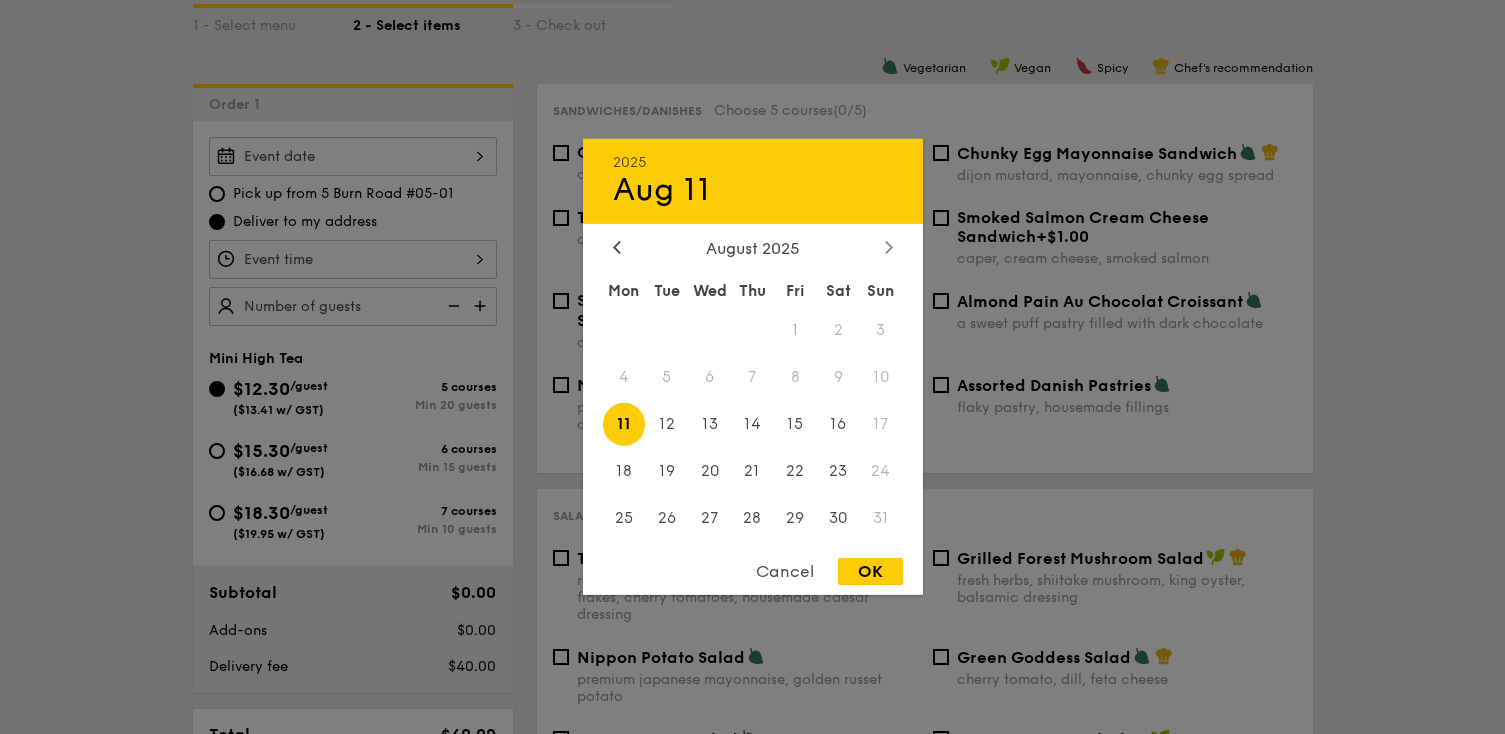 click at bounding box center (889, 248) 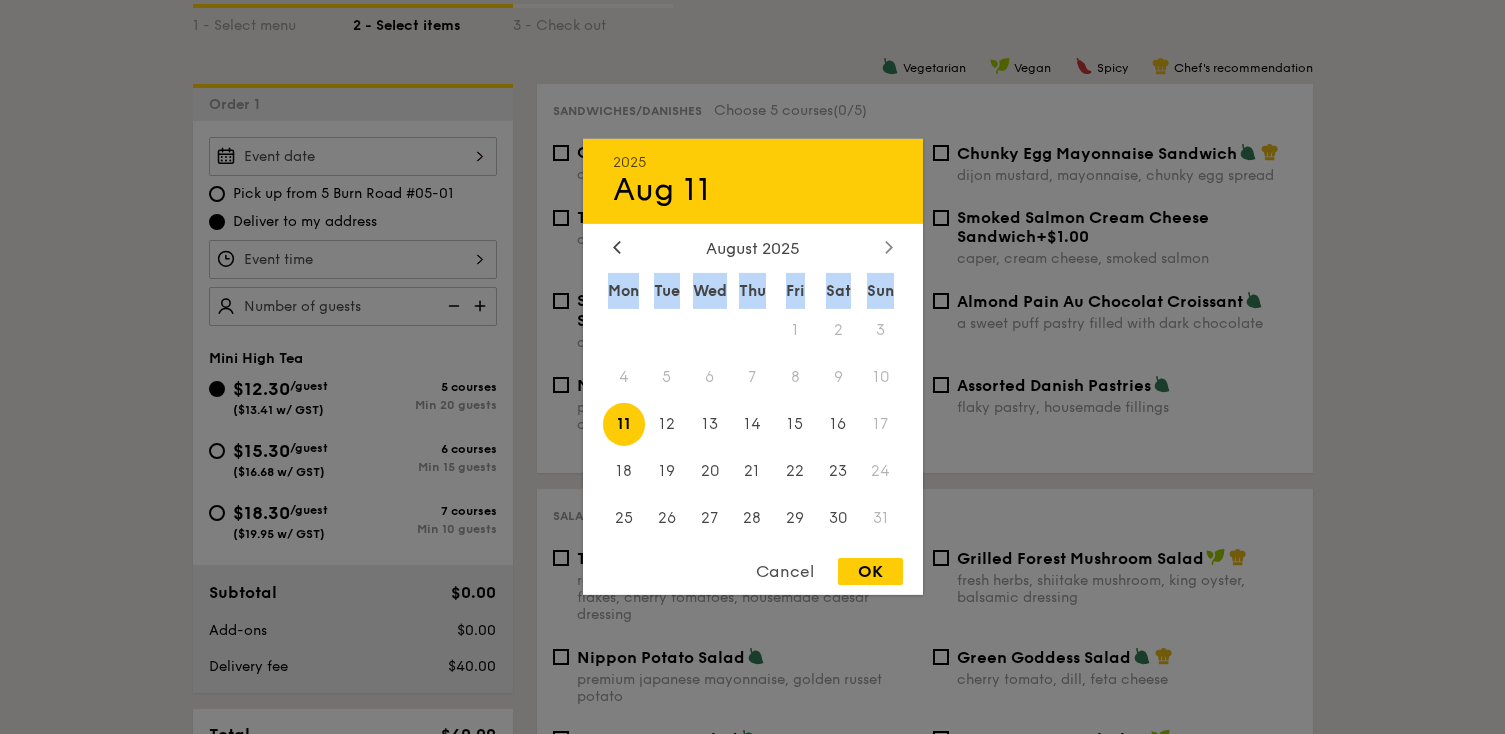 click at bounding box center (889, 248) 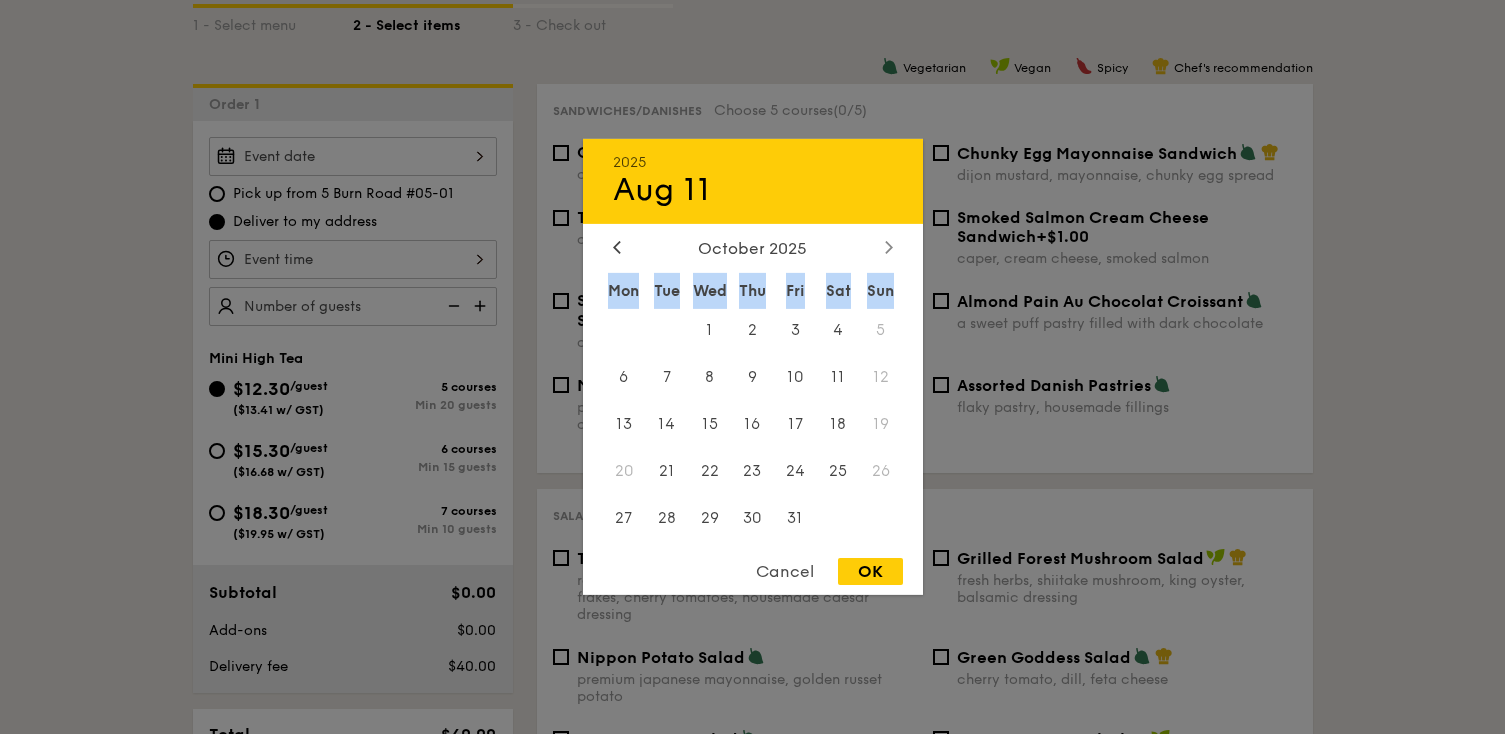 click at bounding box center (889, 248) 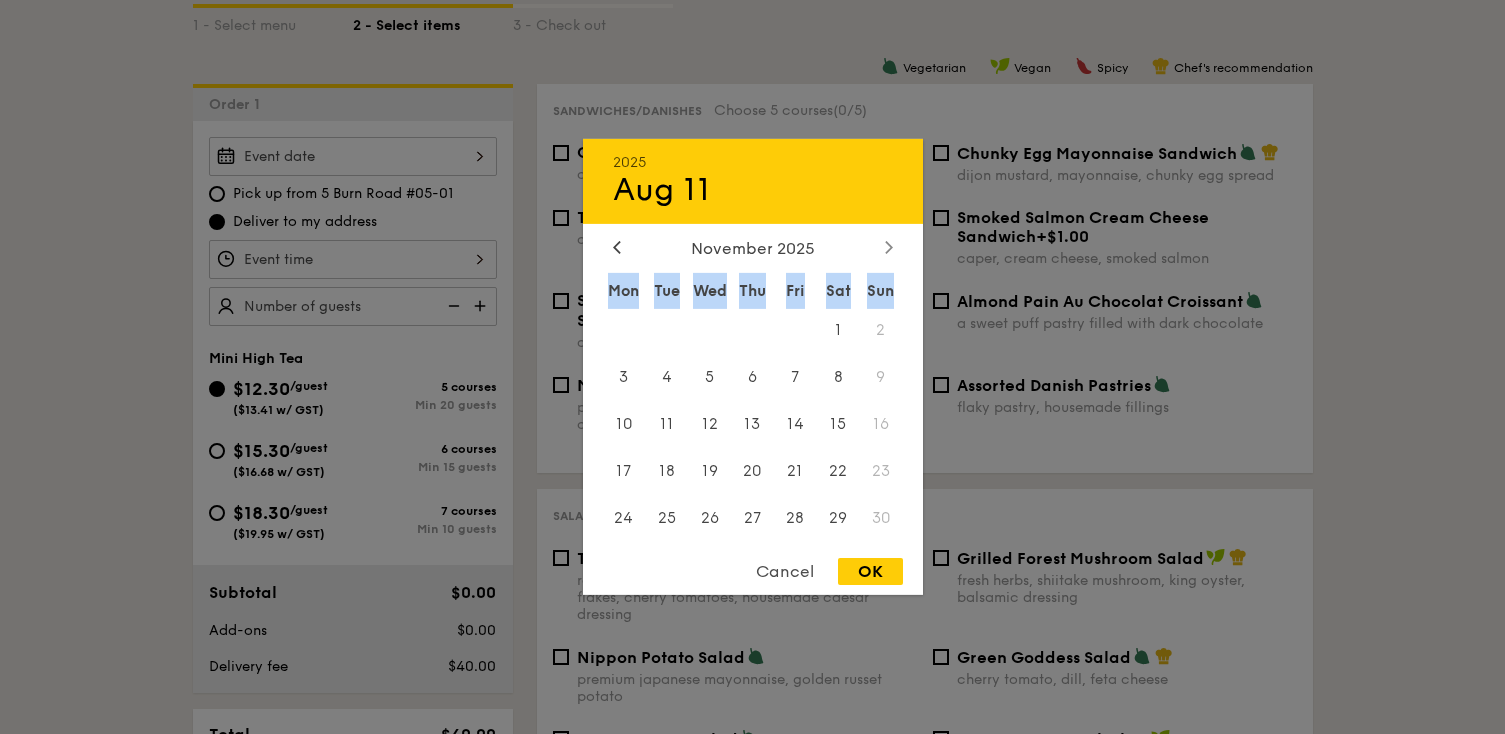 click at bounding box center (889, 248) 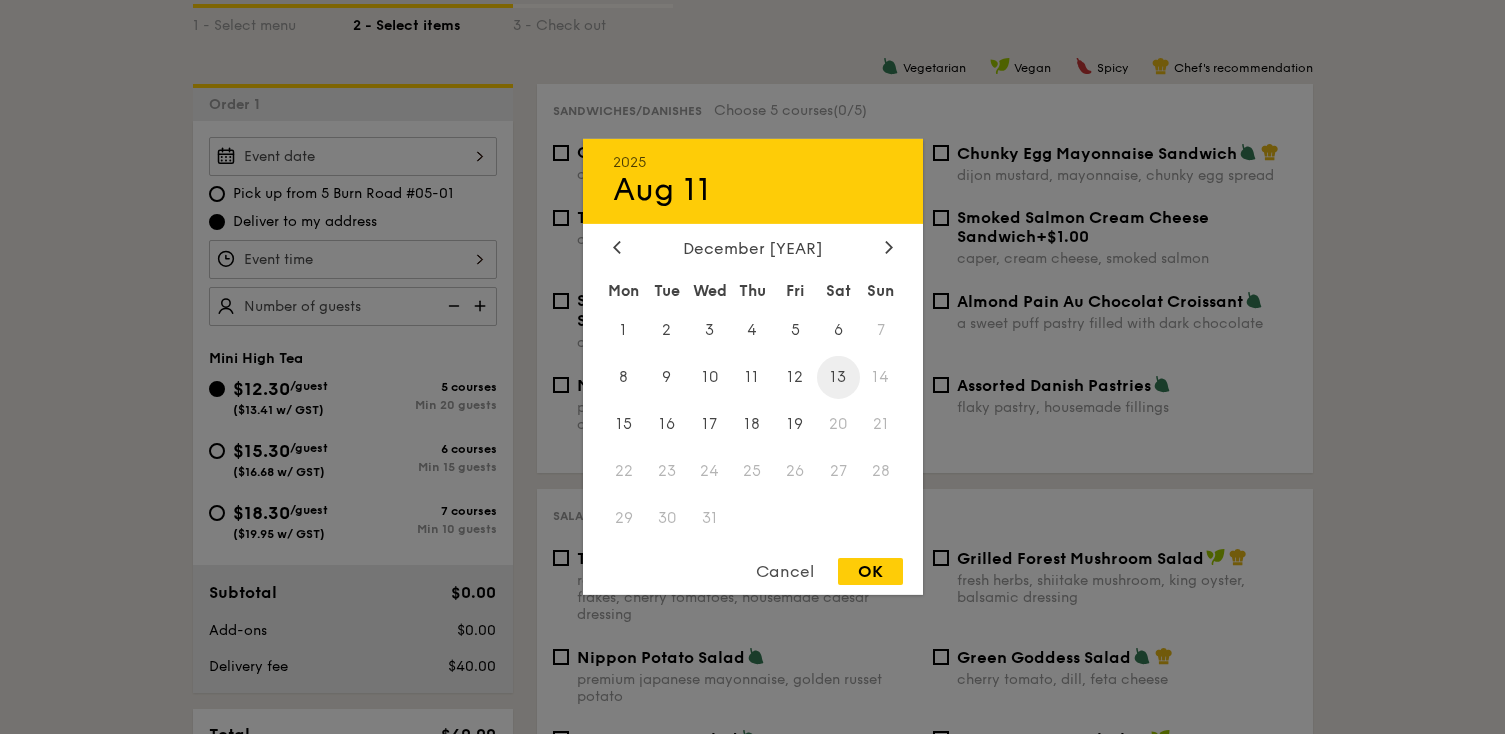 click on "13" at bounding box center [838, 377] 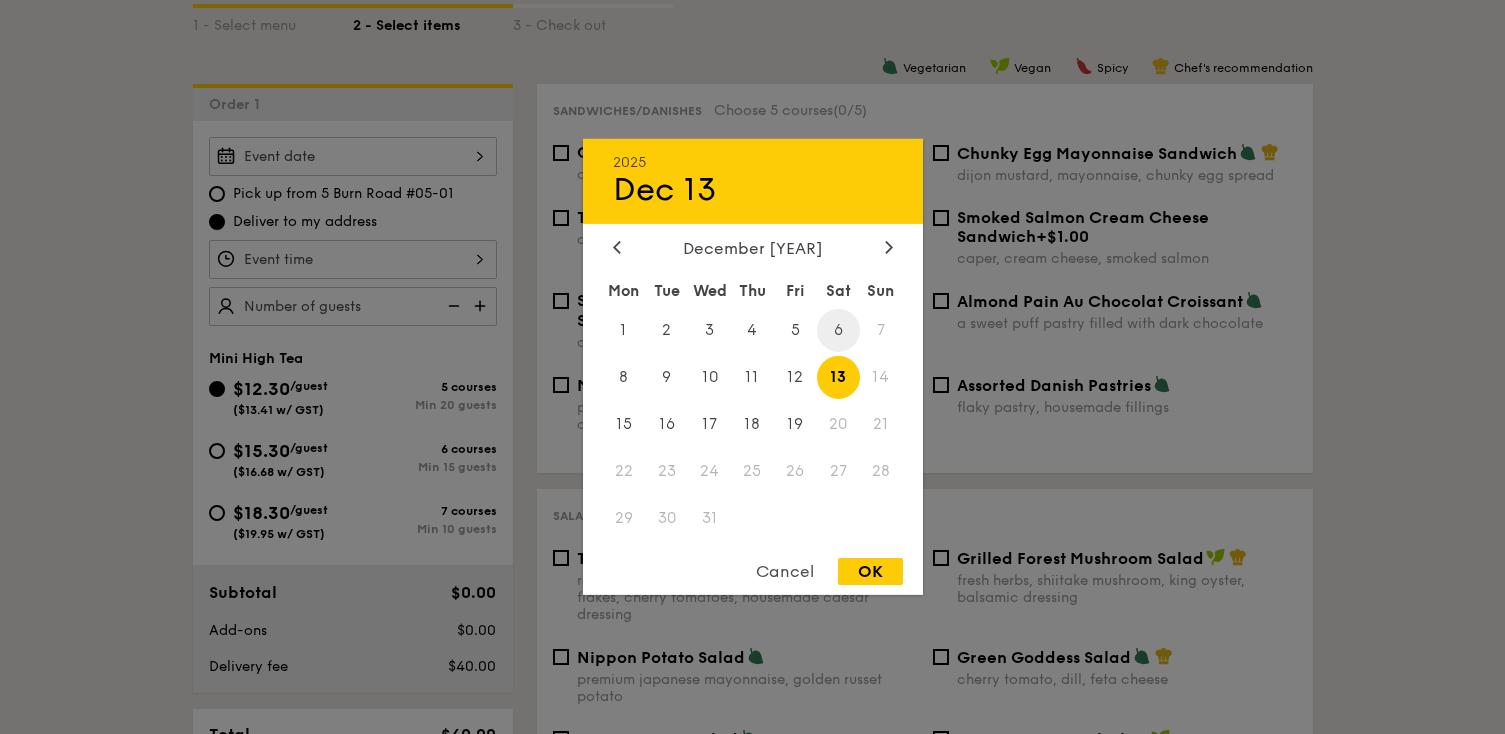 click on "6" at bounding box center (838, 330) 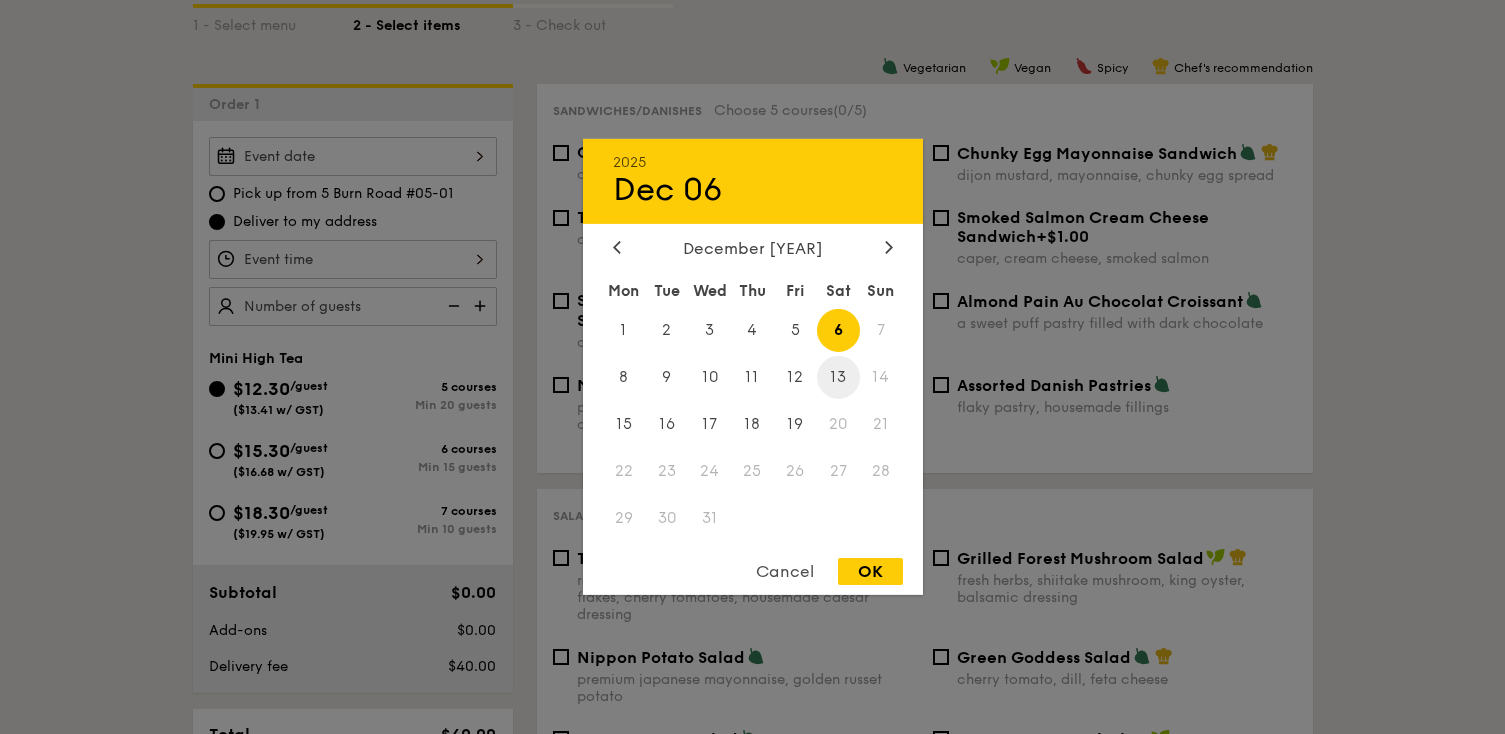 click on "13" at bounding box center (838, 377) 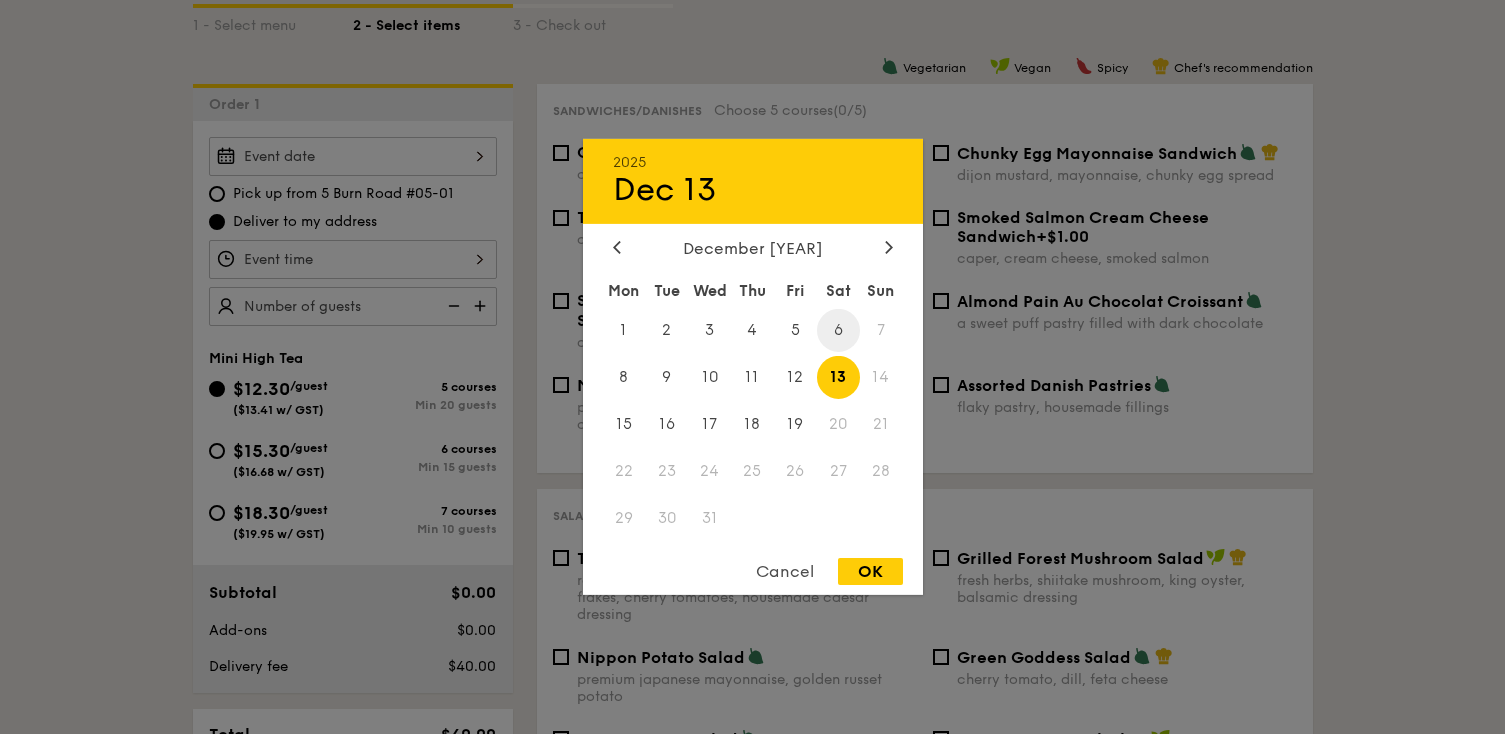 click on "6" at bounding box center [838, 330] 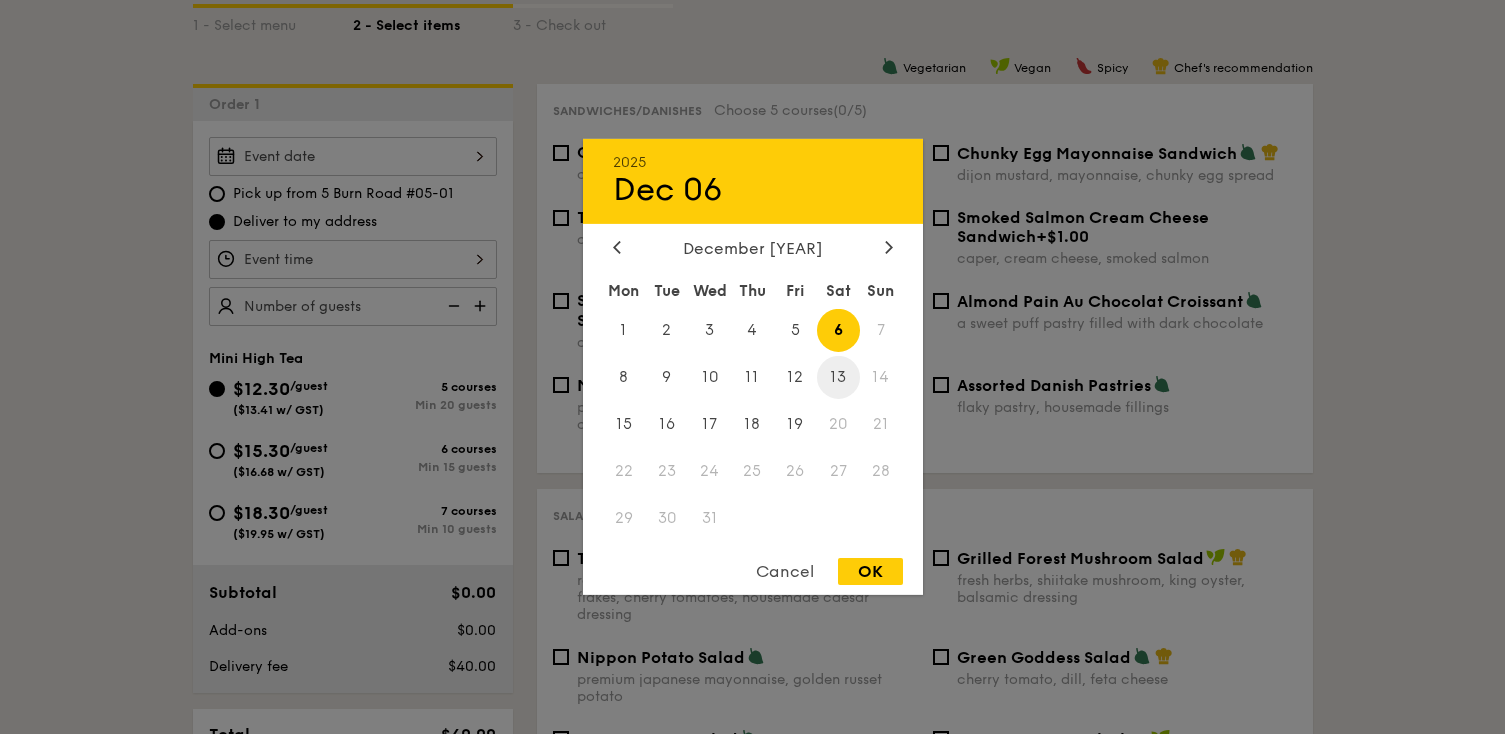 click on "13" at bounding box center [838, 377] 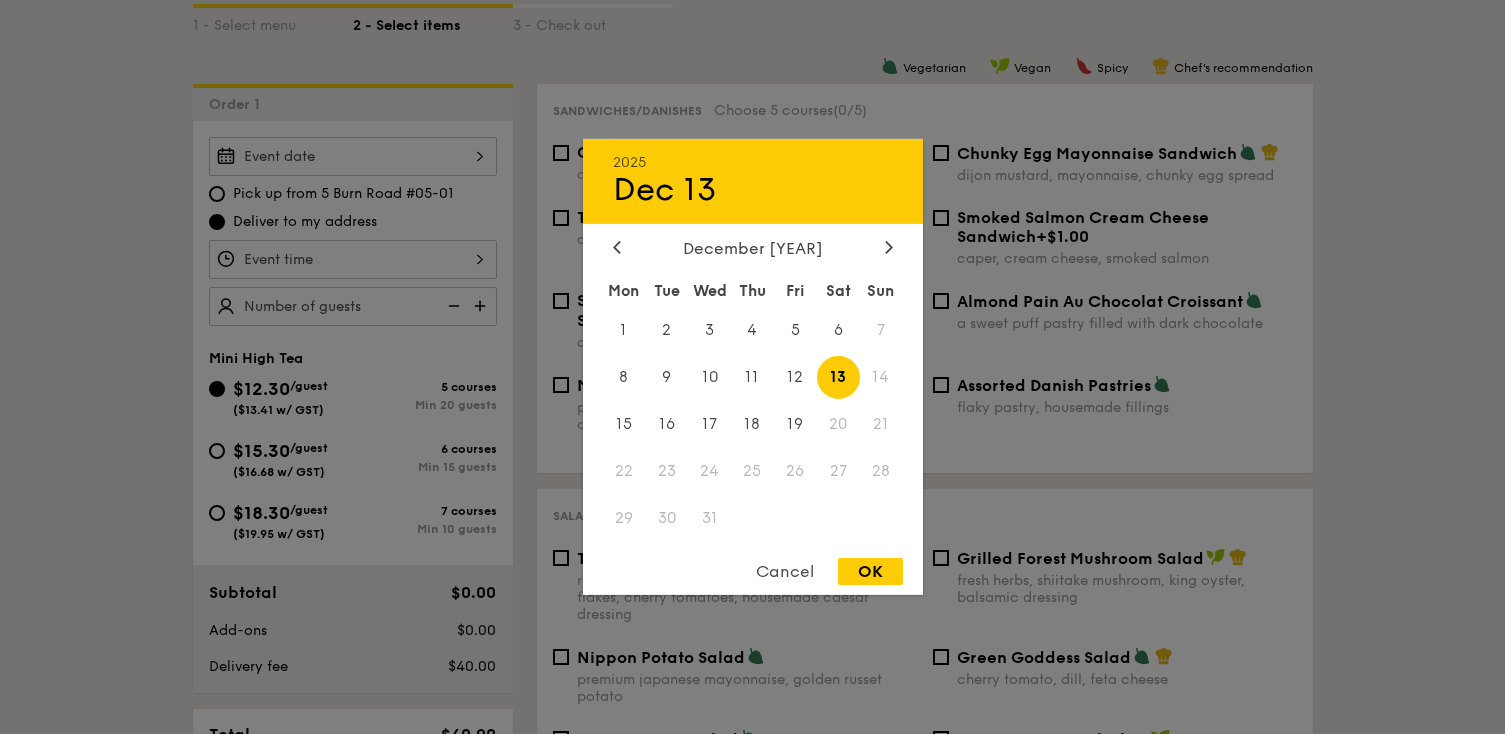 click on "OK" at bounding box center (870, 571) 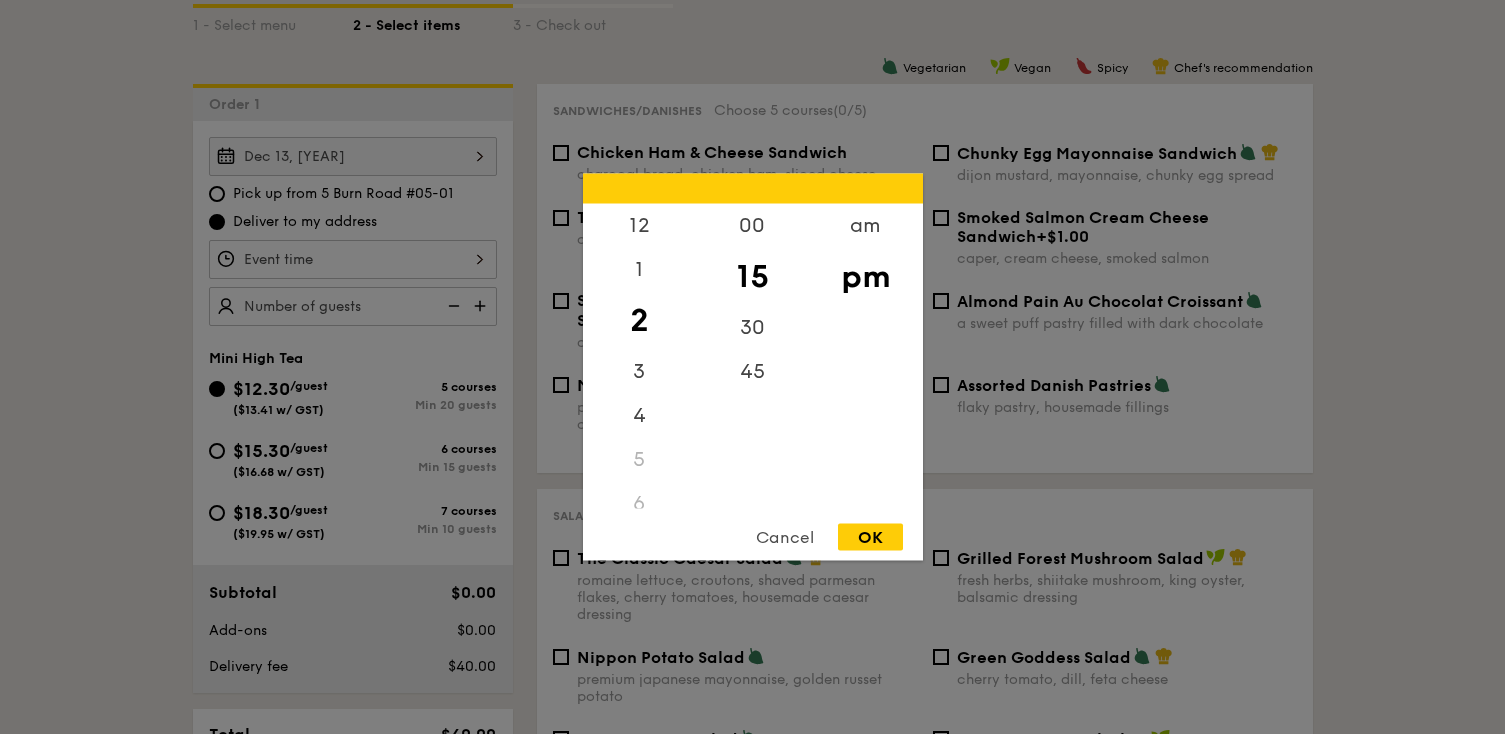 click on "12 1 2 3 4 5 6 7 8 9 10 11   00 15 30 45   am   pm   Cancel   OK" at bounding box center (353, 259) 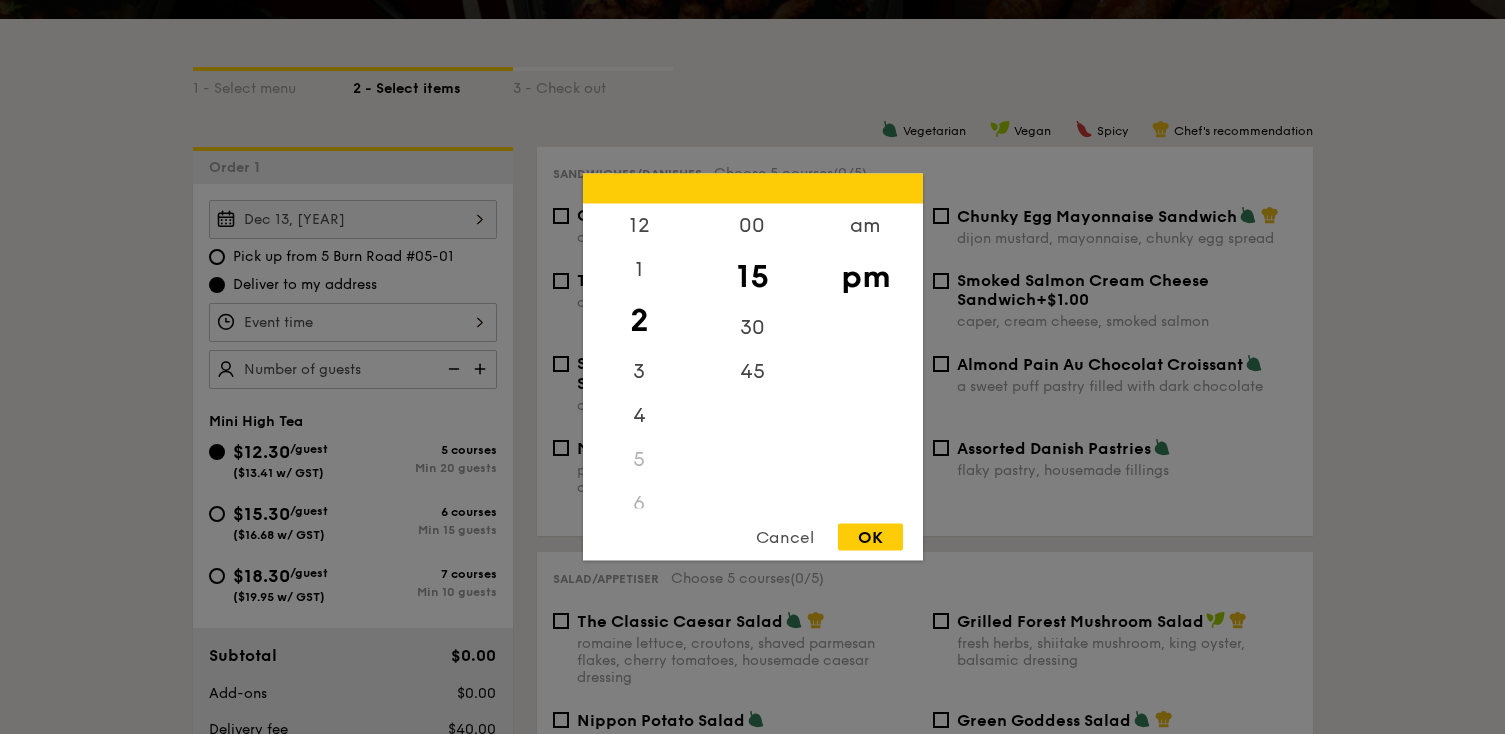 scroll, scrollTop: 315, scrollLeft: 0, axis: vertical 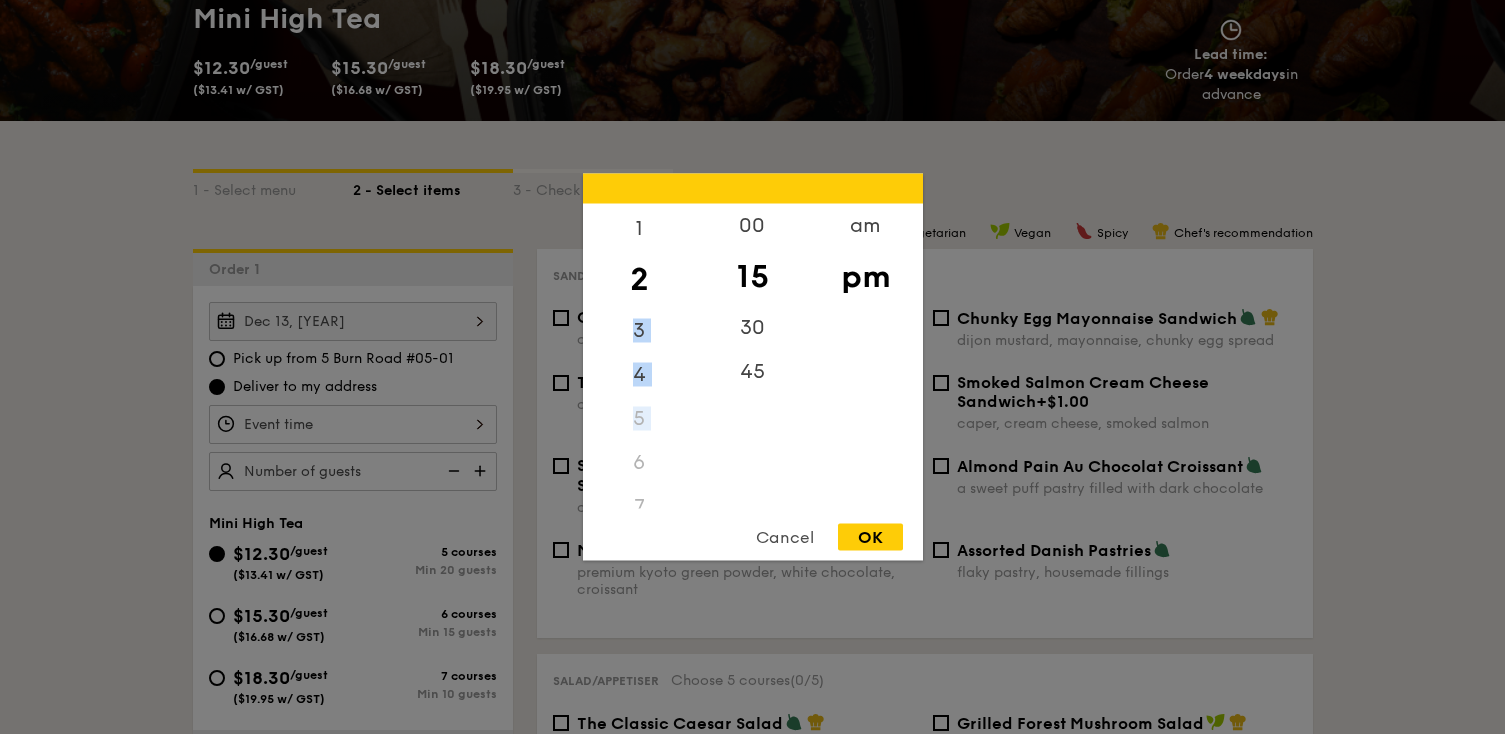 drag, startPoint x: 663, startPoint y: 304, endPoint x: 673, endPoint y: 444, distance: 140.35669 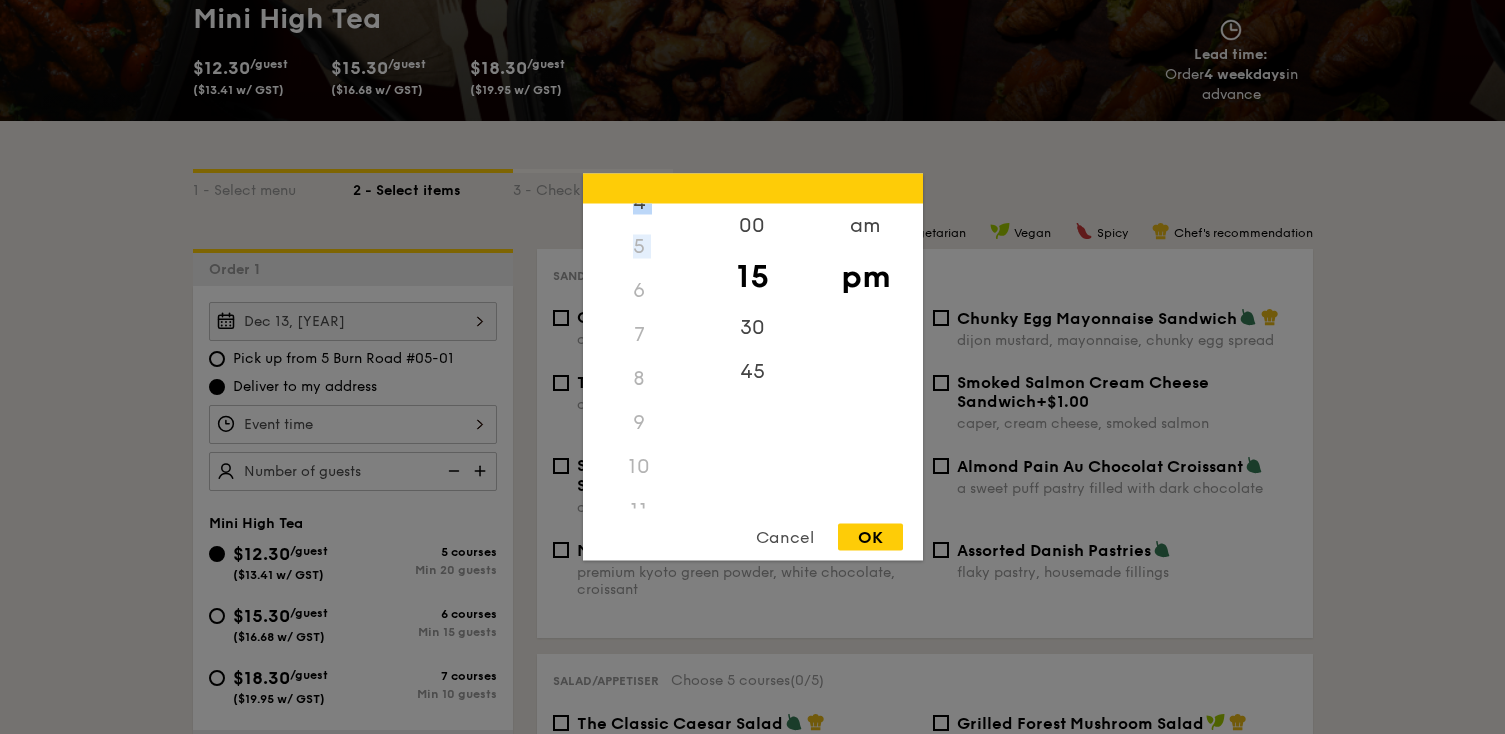 scroll, scrollTop: 222, scrollLeft: 0, axis: vertical 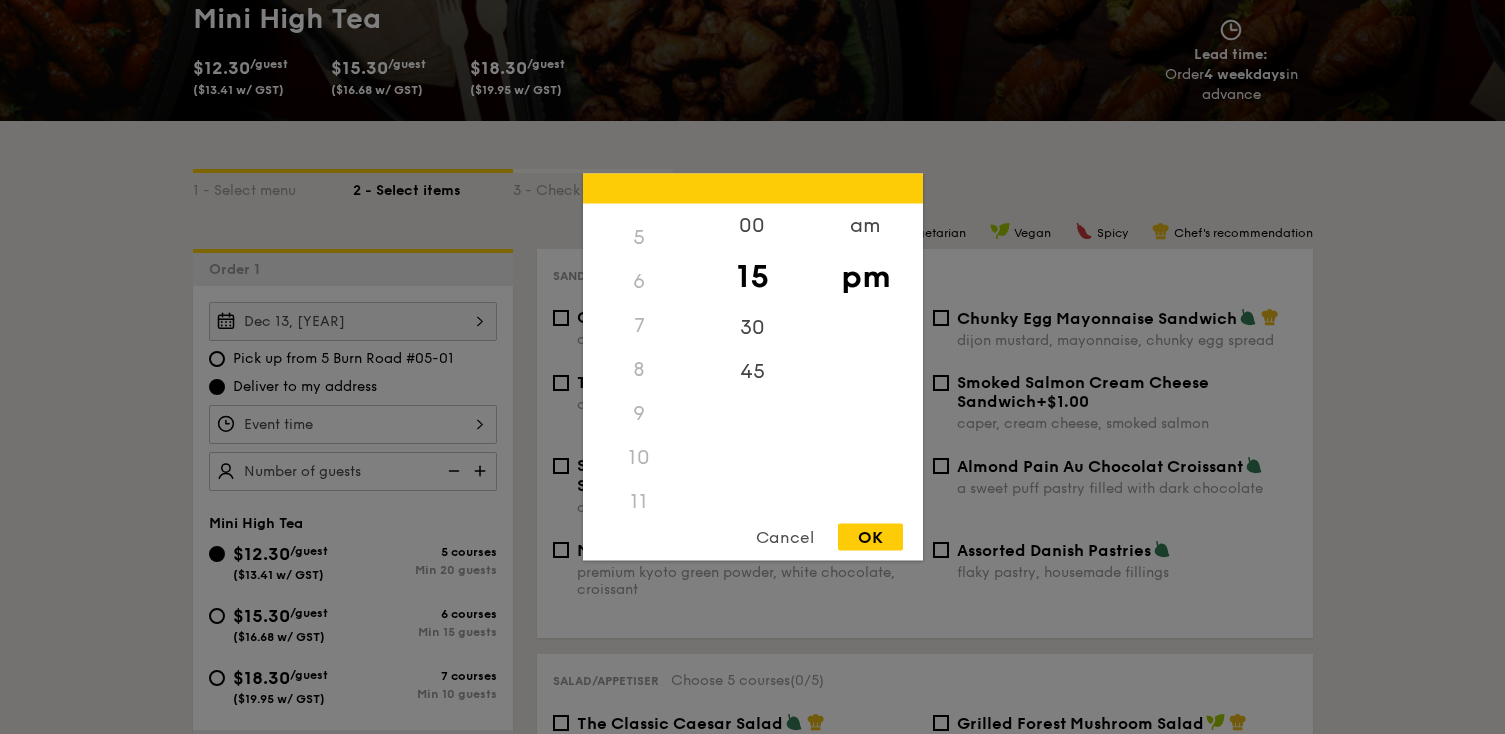 click on "9" at bounding box center [639, 414] 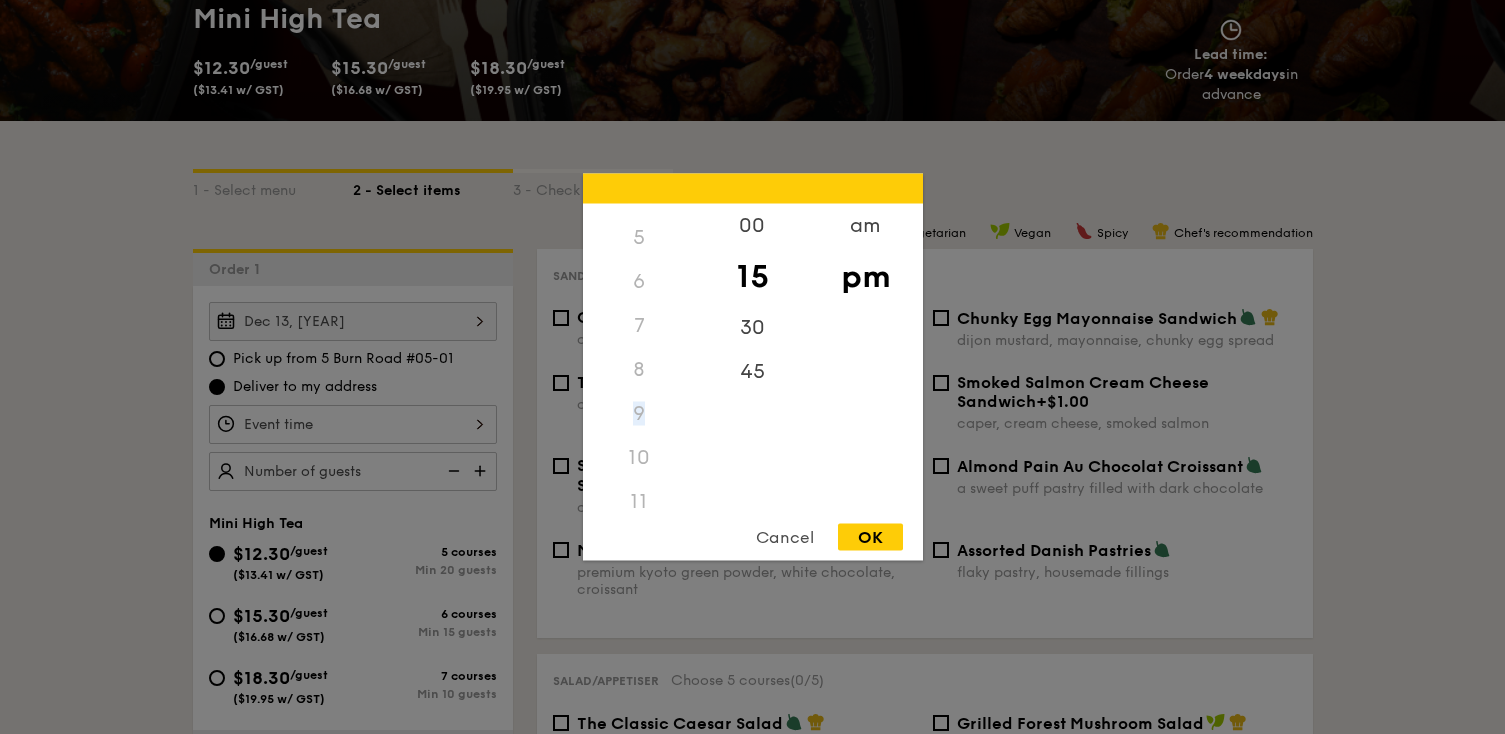click on "9" at bounding box center [639, 414] 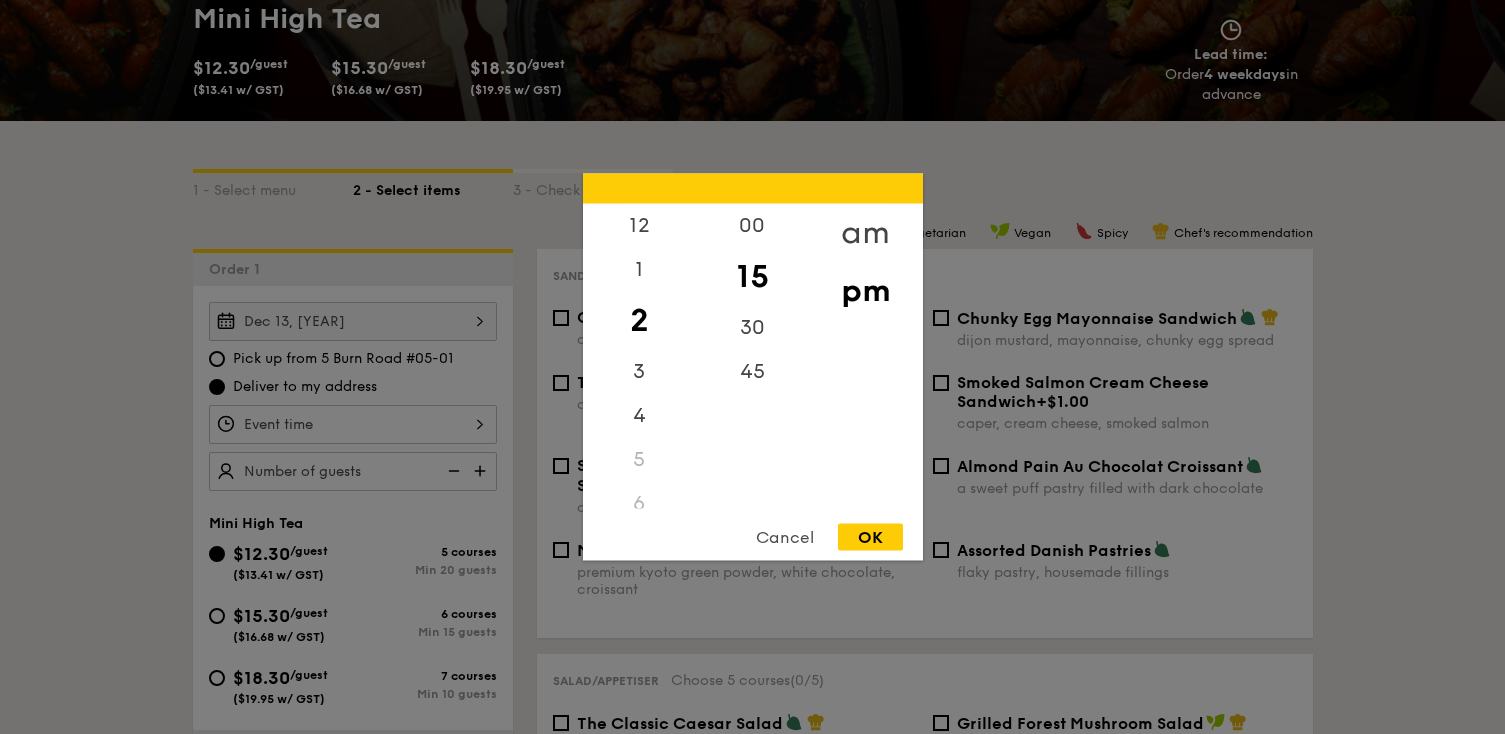click on "am" at bounding box center (865, 233) 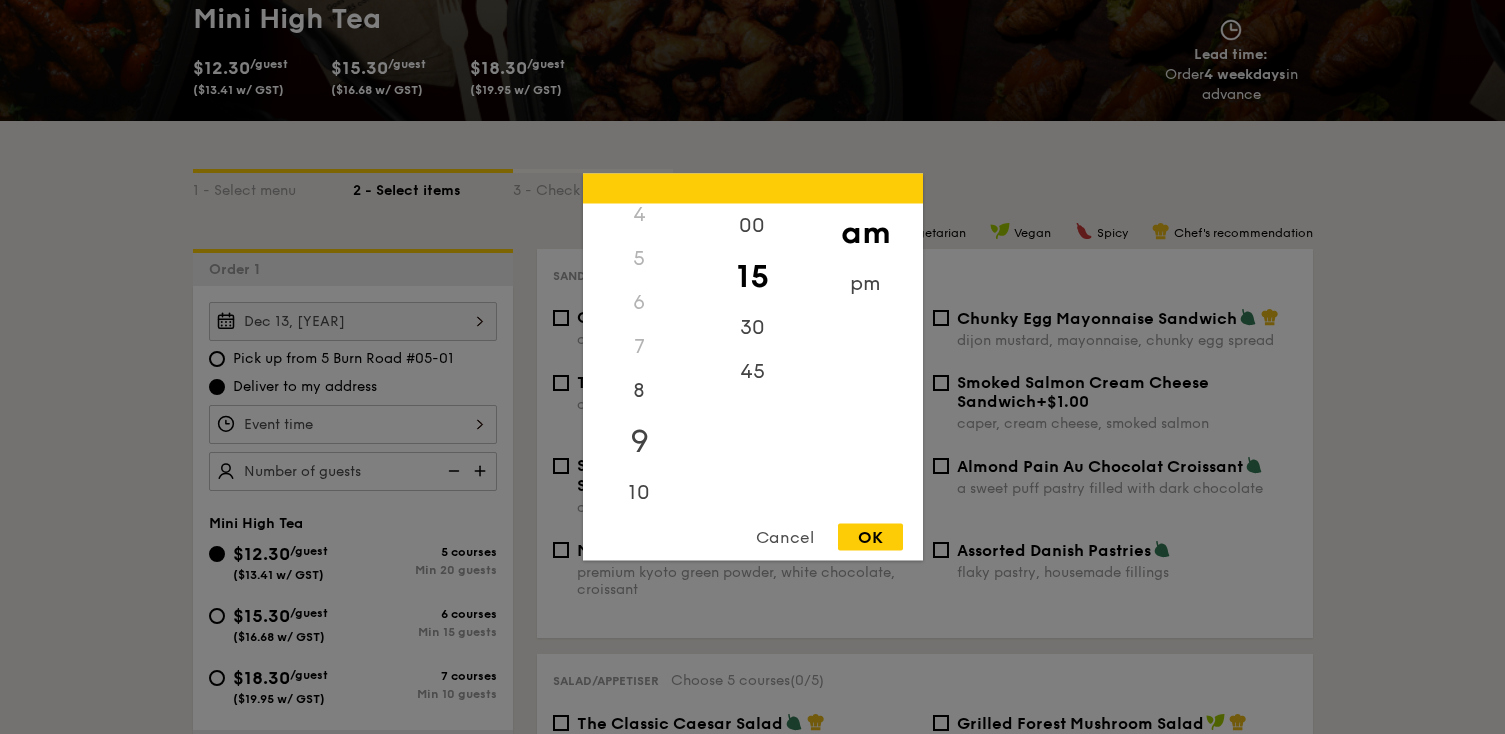 scroll, scrollTop: 191, scrollLeft: 0, axis: vertical 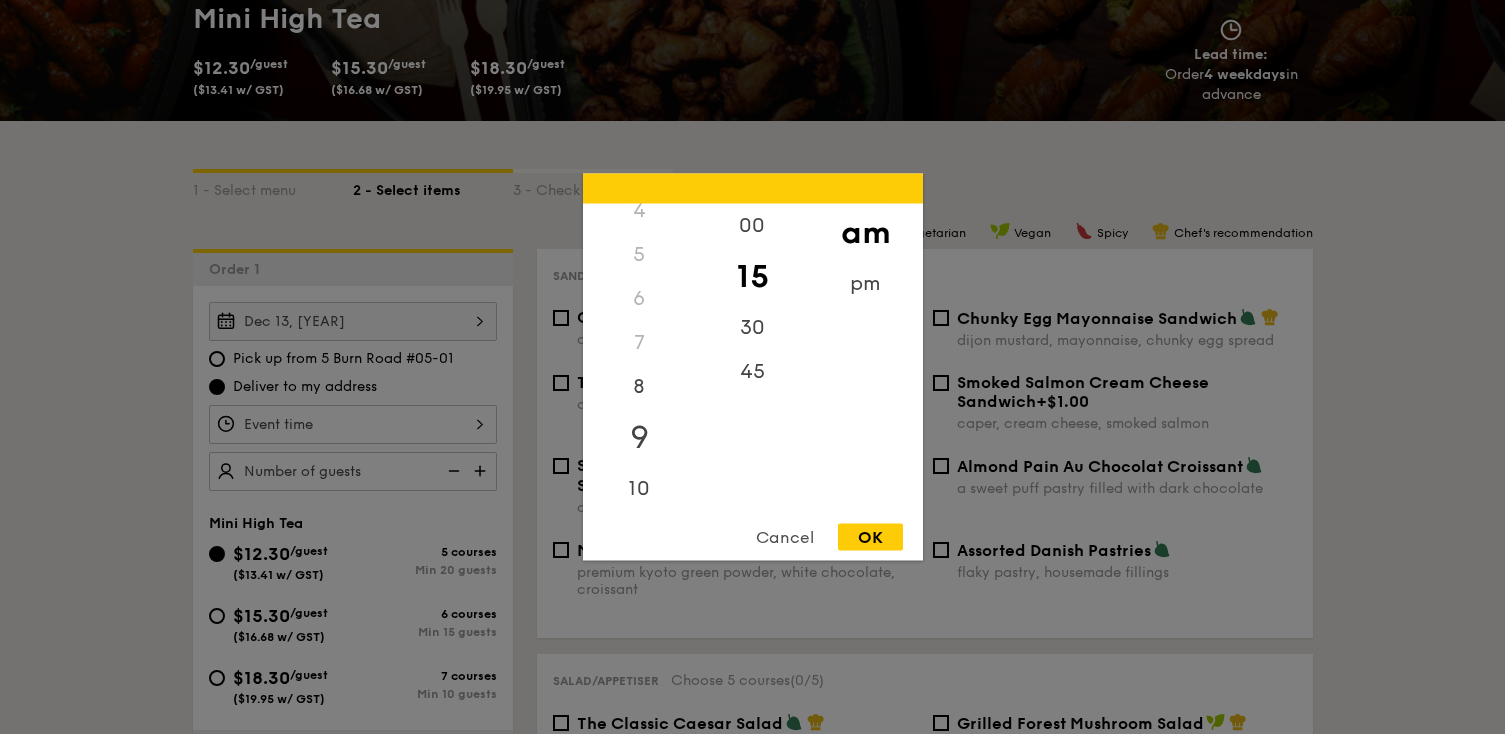 click on "9" at bounding box center (639, 438) 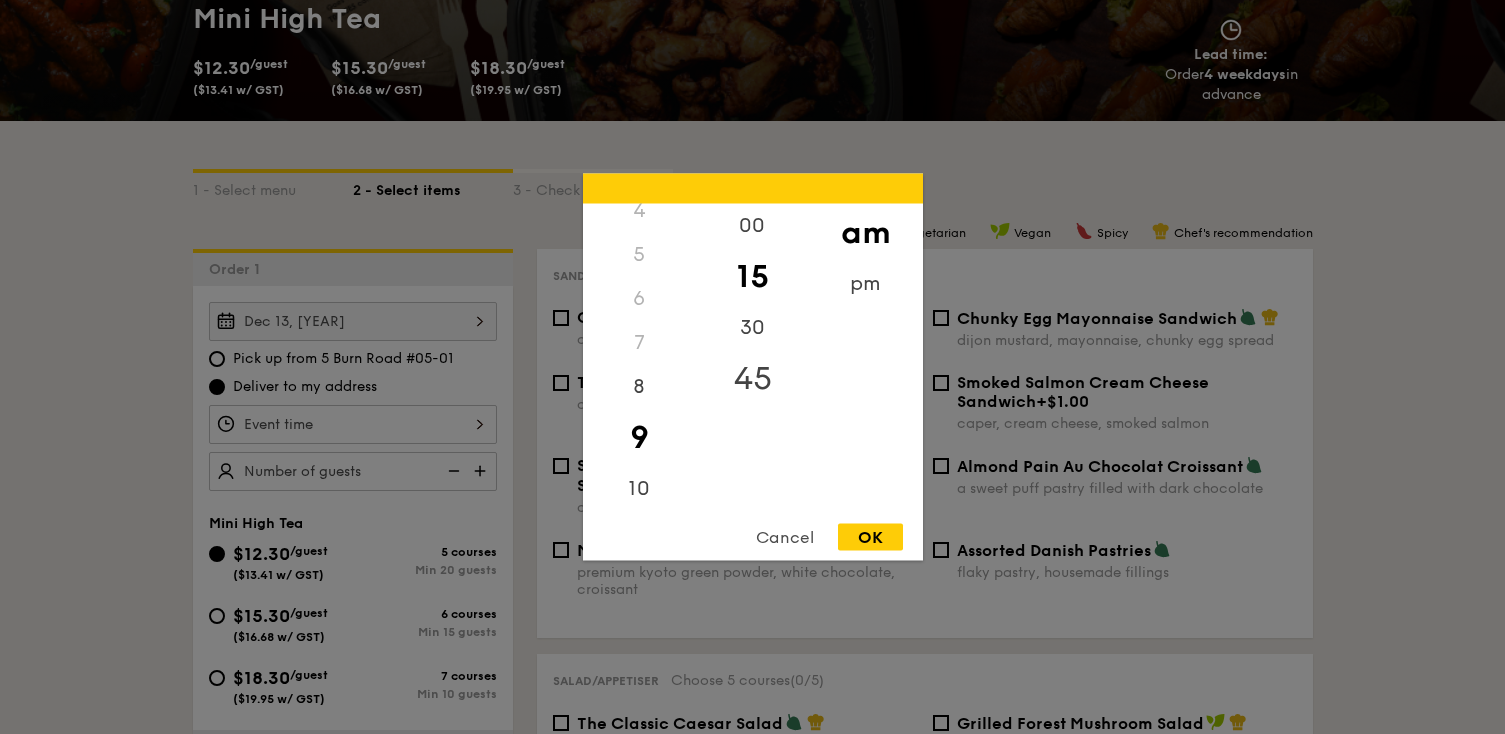 click on "45" at bounding box center [752, 379] 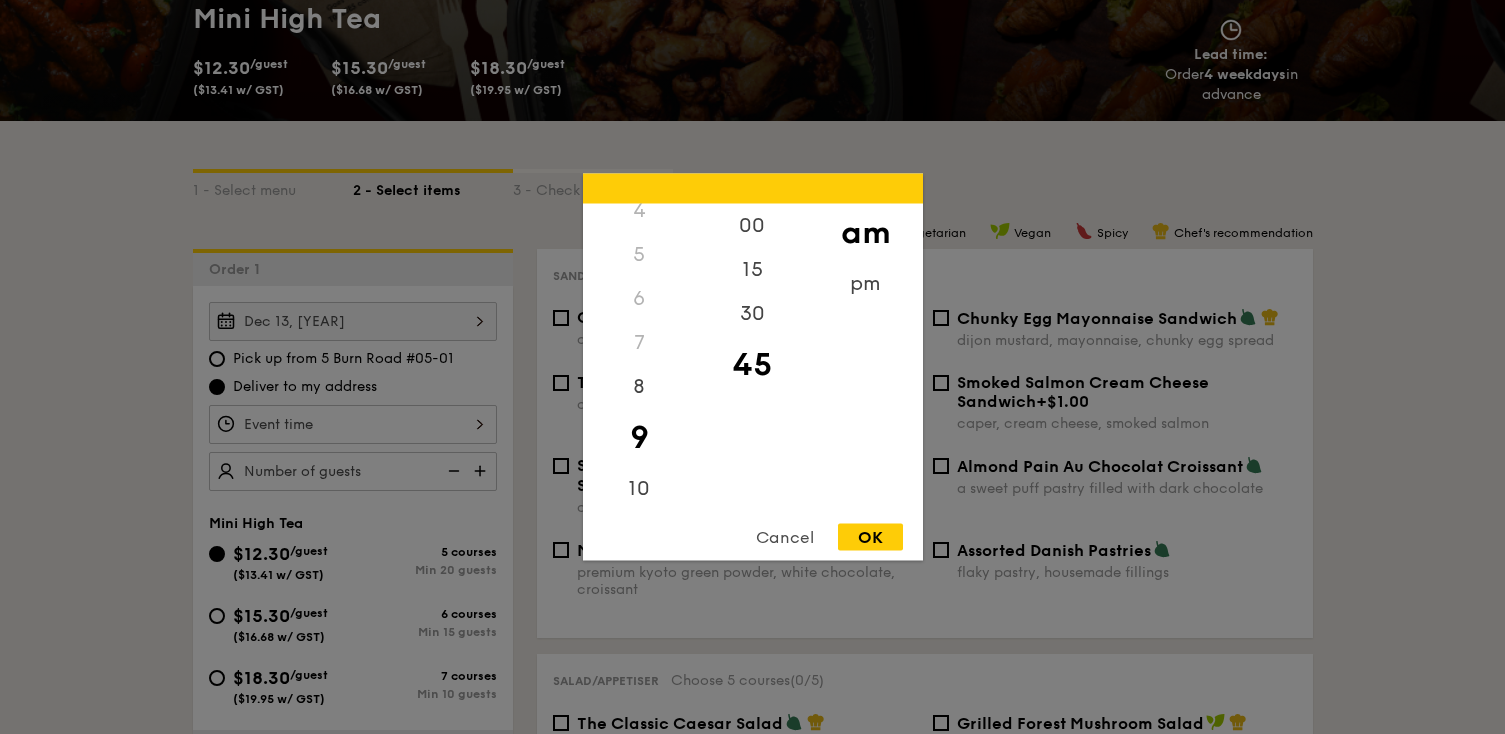 click on "OK" at bounding box center [870, 537] 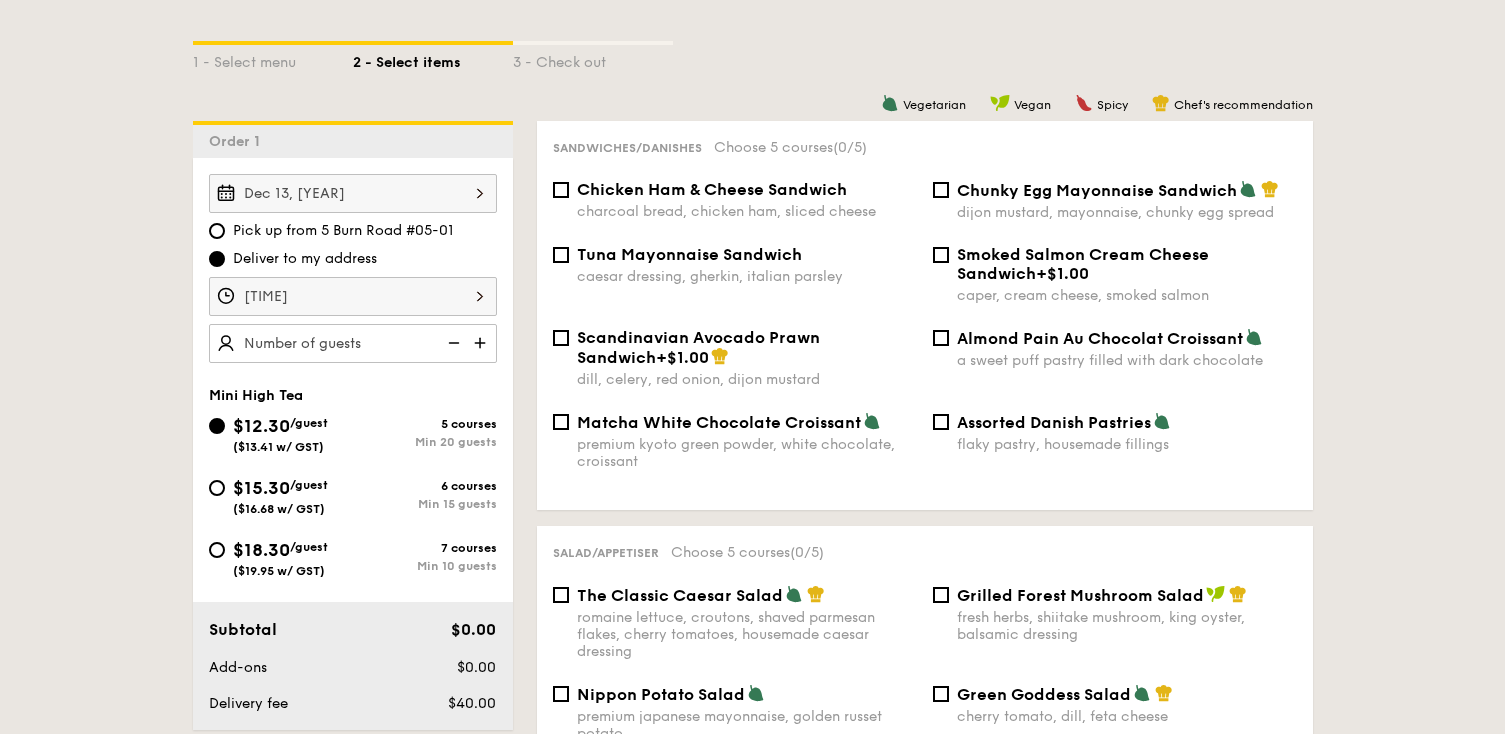 scroll, scrollTop: 447, scrollLeft: 0, axis: vertical 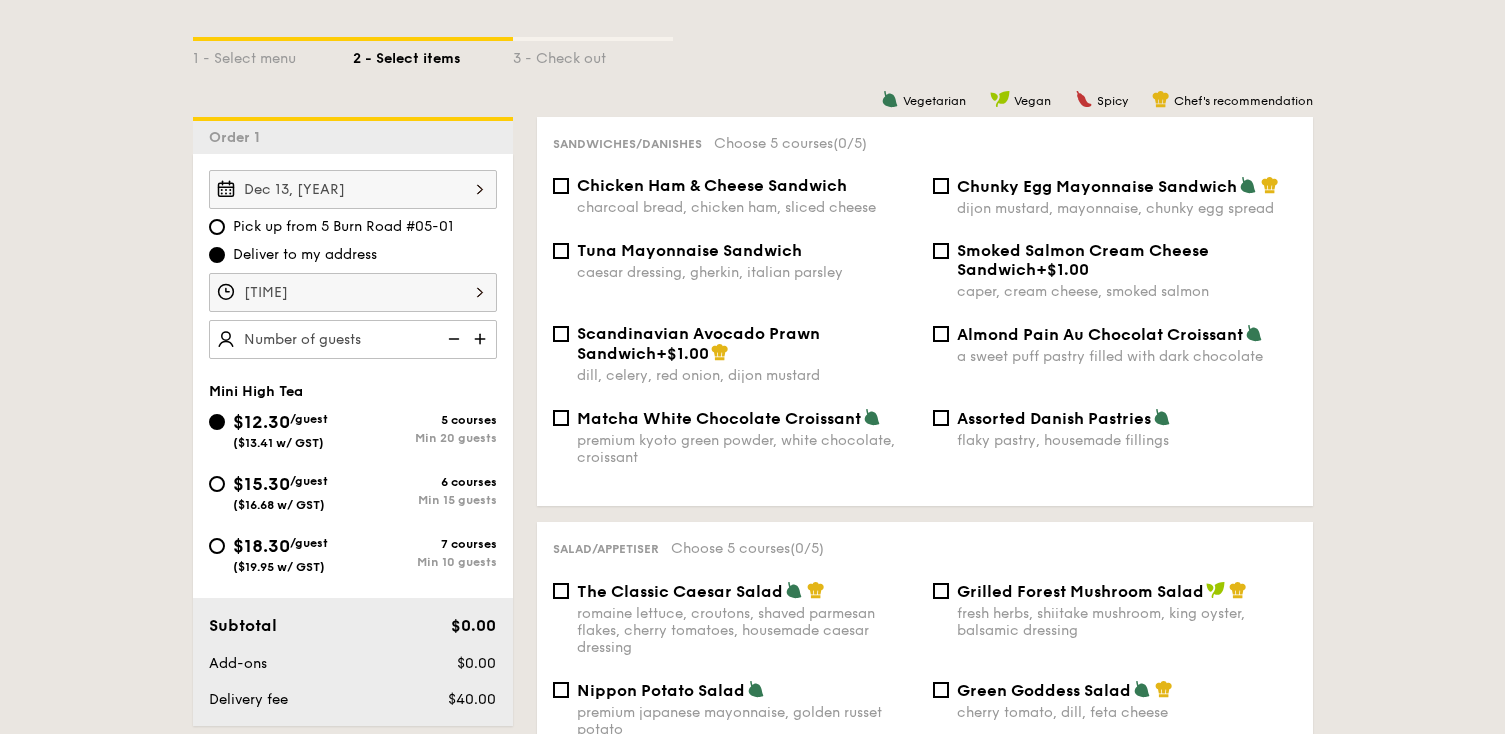 click at bounding box center [482, 339] 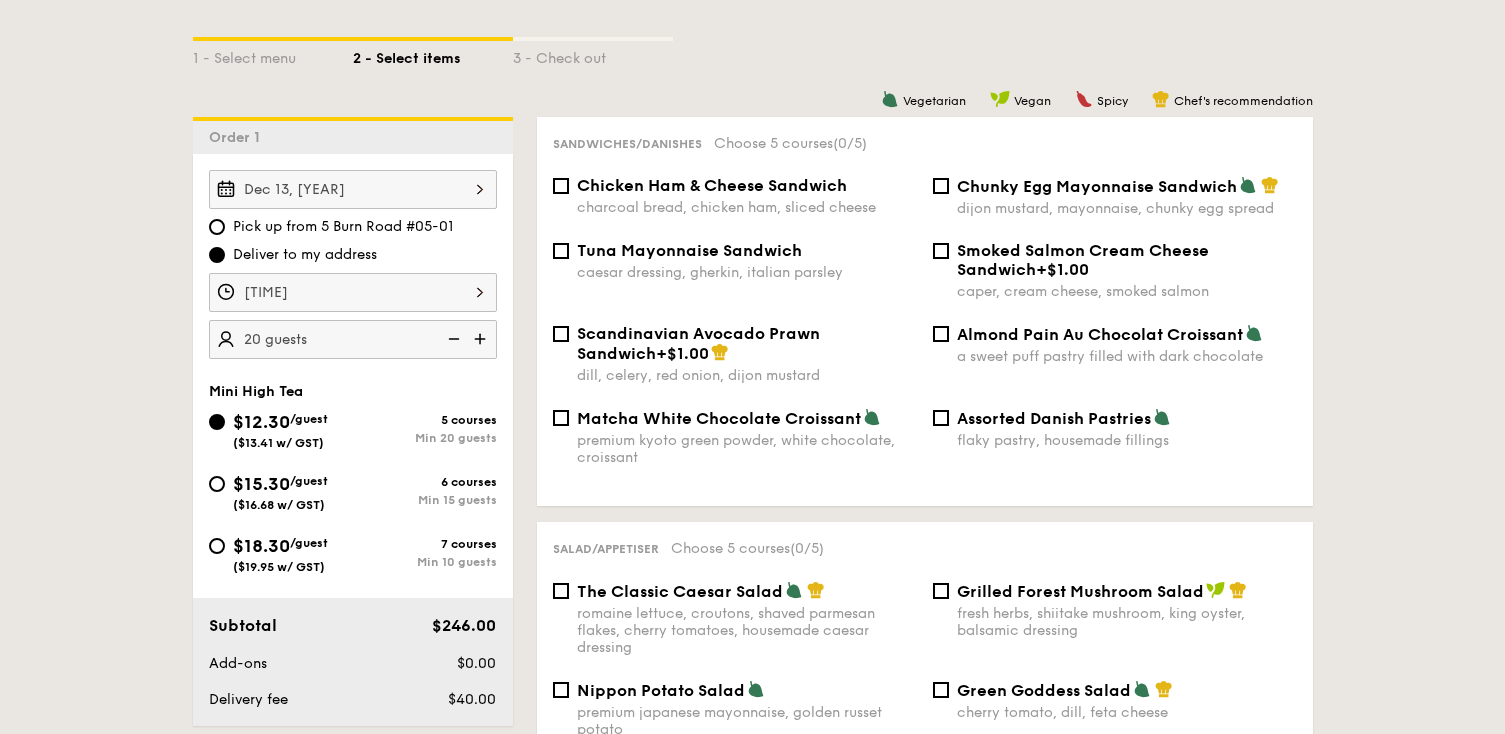 click on "Vegetarian Vegan Spicy Chef's recommendation Sandwiches/Danishes Choose 5 courses (0/5) Chicken Ham Cheese Sandwich charcoal bread, chicken ham, sliced cheese Chunky Egg Mayonnaise Sandwich dijon mustard, mayonnaise, chunky egg spread Tuna Mayonnaise Sandwich caesar dressing, gherkin, italian parsley Smoked Salmon Cream Cheese Sandwich +$1.00 caper, cream cheese, smoked salmon Scandinavian Avocado Prawn Sandwich +$1.00 dill, celery, red onion, dijon mustard Almond Pain Au Chocolat Croissant a sweet puff pastry filled with dark chocolate Matcha White Chocolate Croissant premium kyoto green powder, white chocolate, croissant Assorted Danish Pastries flaky pastry, housemade fillings Salad/Appetiser Choose 5 courses (0/5) The Classic Caesar Salad romaine lettuce, croutons, shaved parmesan flakes, cherry tomatoes, housemade caesar dressing Grilled Forest Mushroom Salad 0 0 0 0 0 0 0" at bounding box center (913, 2016) 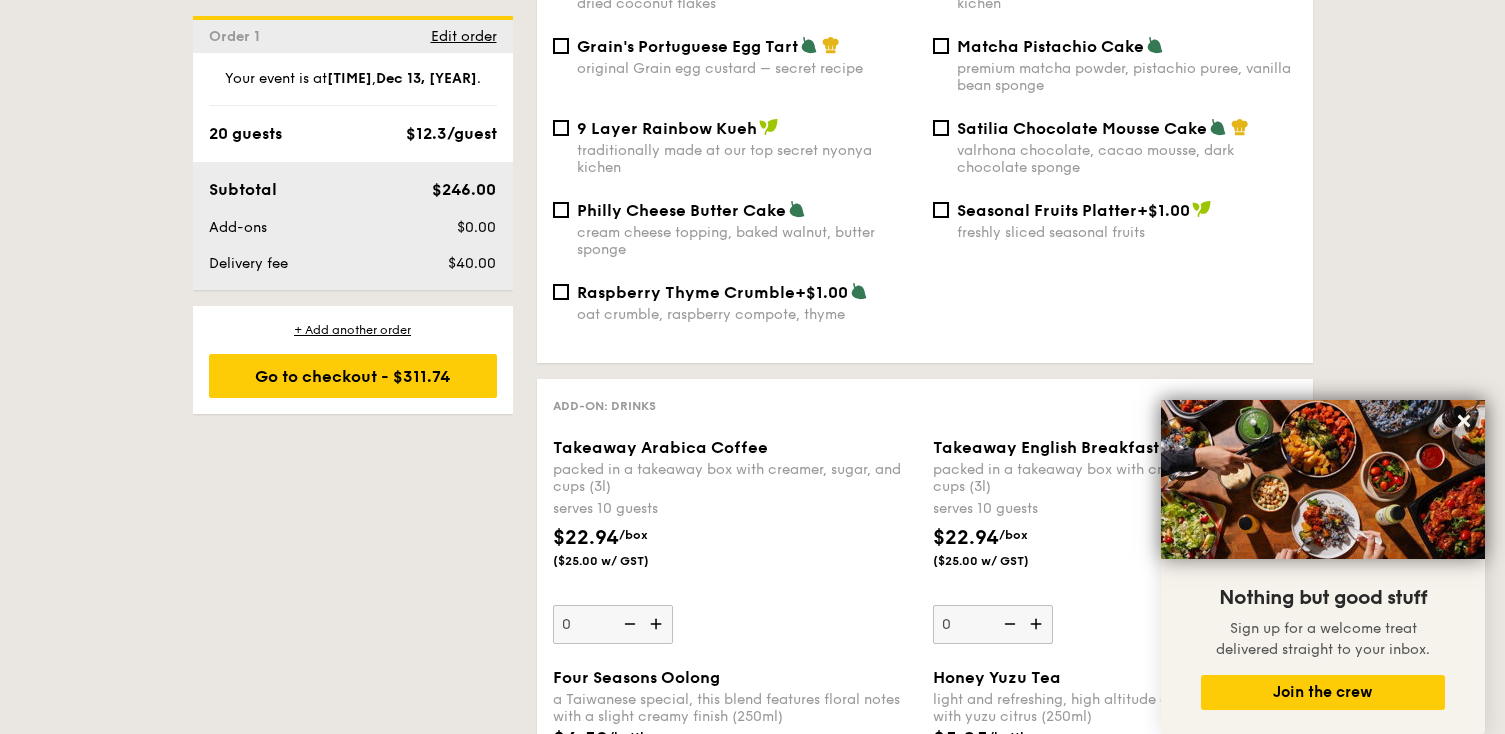scroll, scrollTop: 2709, scrollLeft: 0, axis: vertical 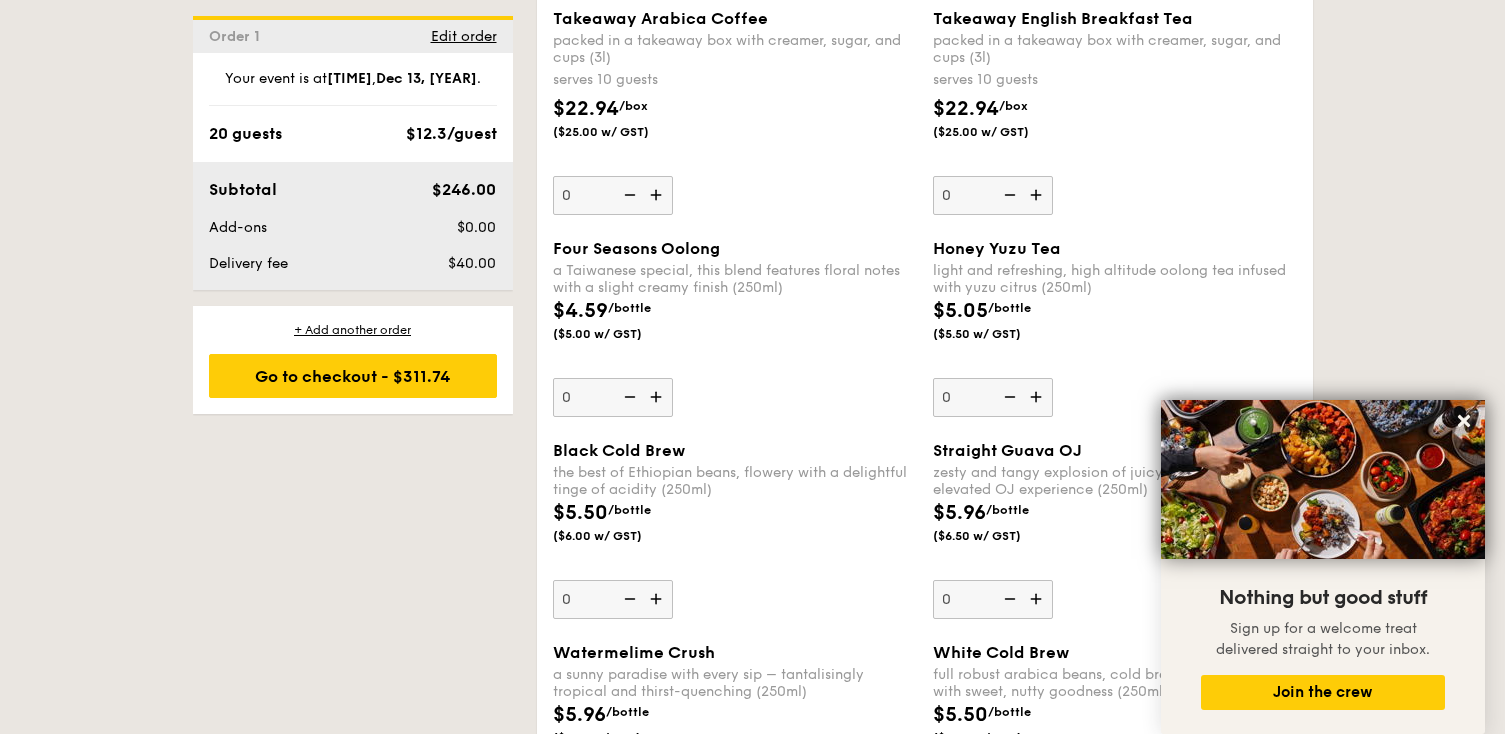 click at bounding box center [658, 195] 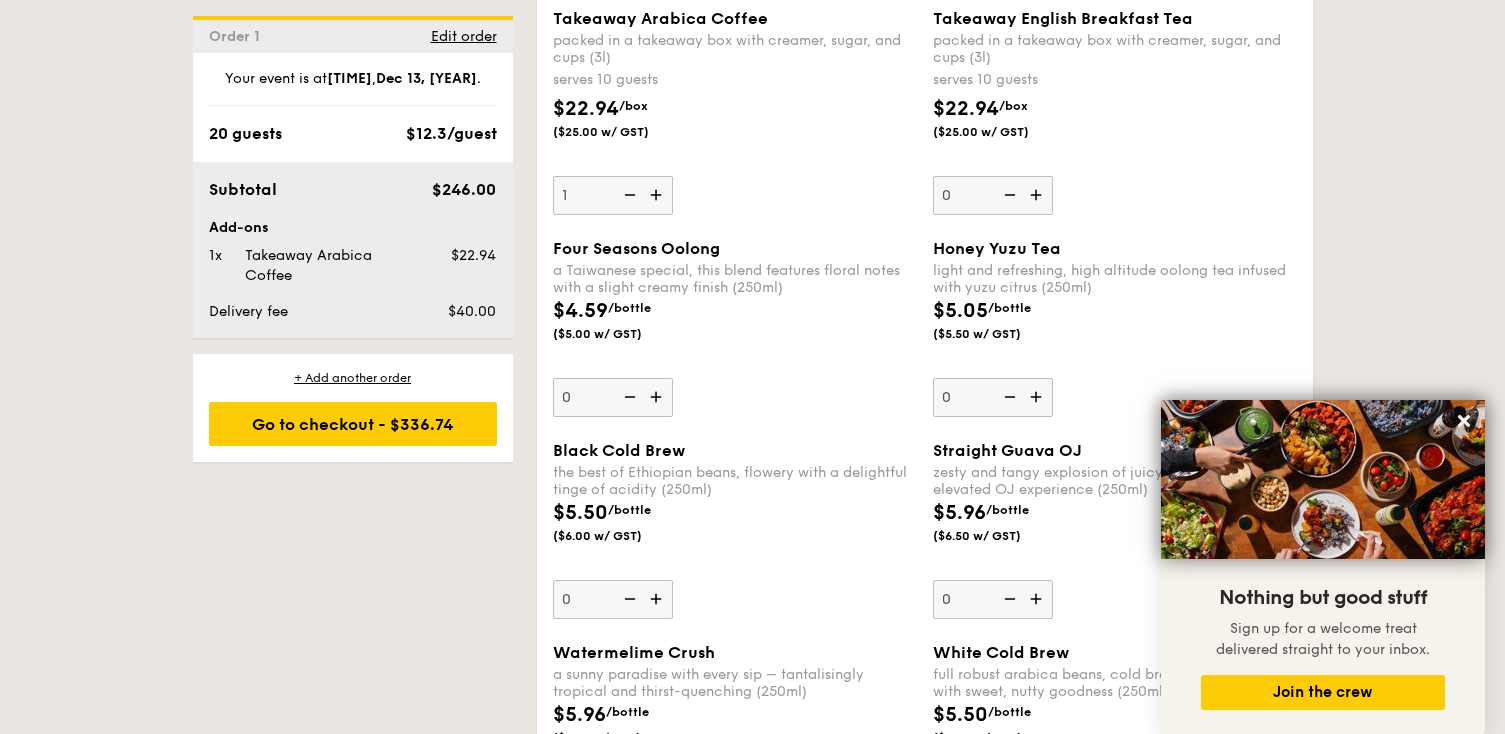 click at bounding box center (658, 195) 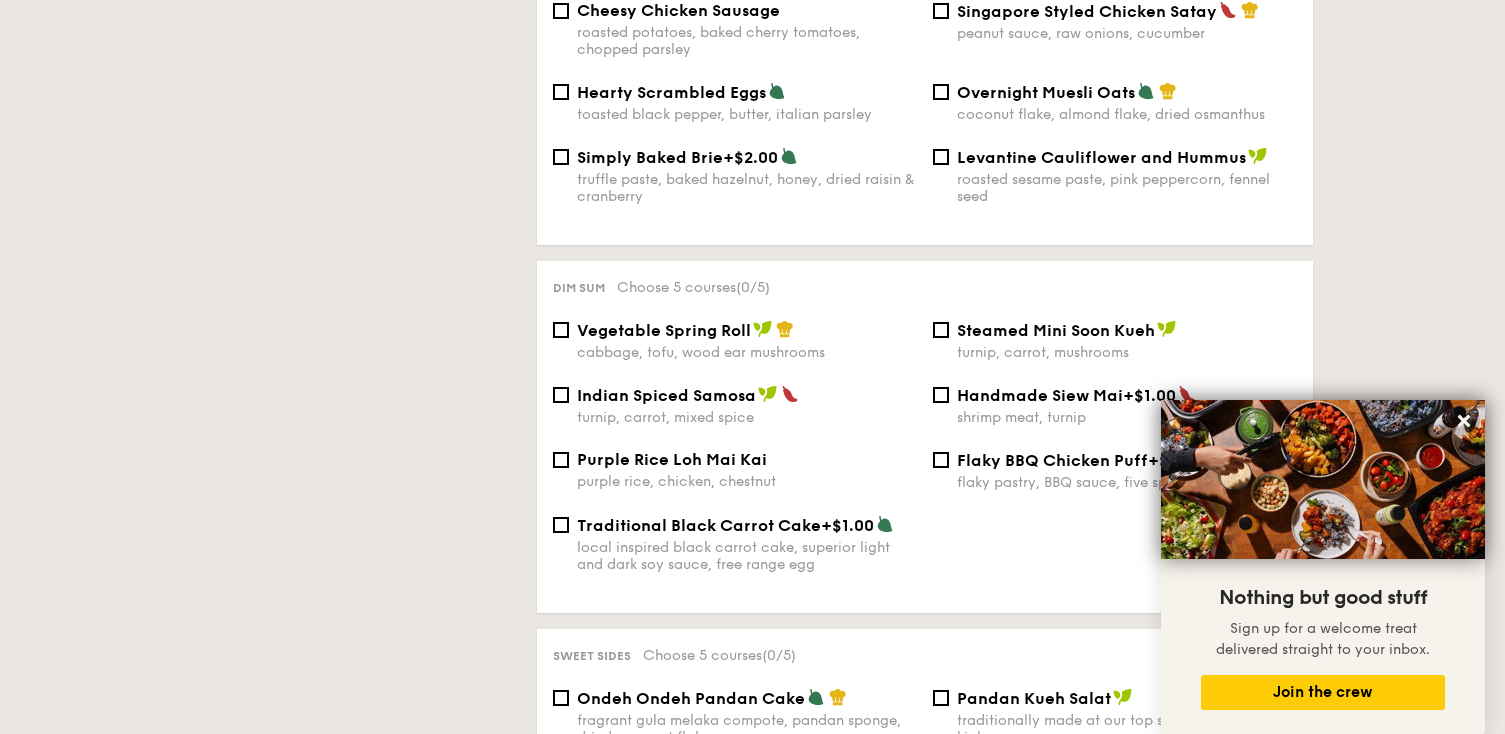 scroll, scrollTop: 1553, scrollLeft: 0, axis: vertical 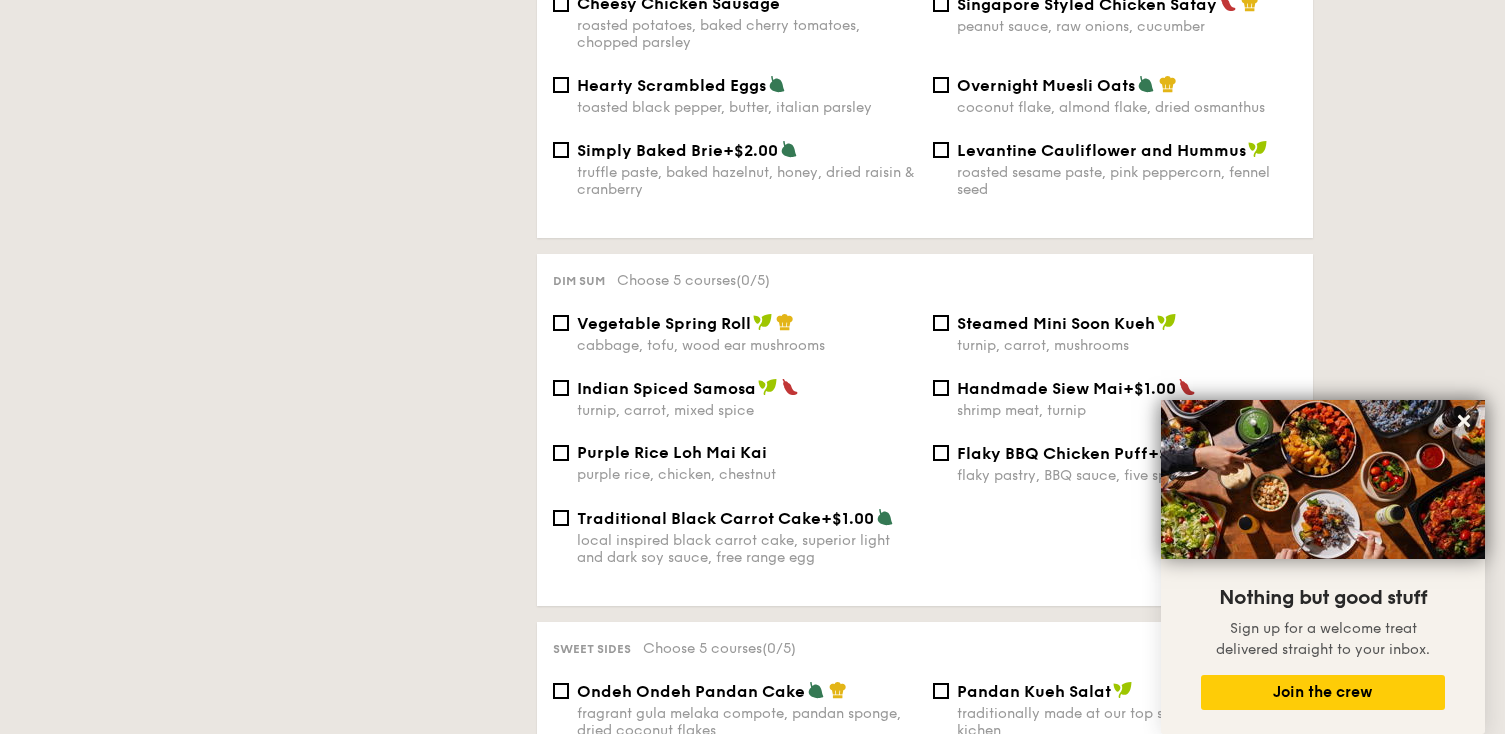 click on "Simply Baked Brie" at bounding box center [650, 150] 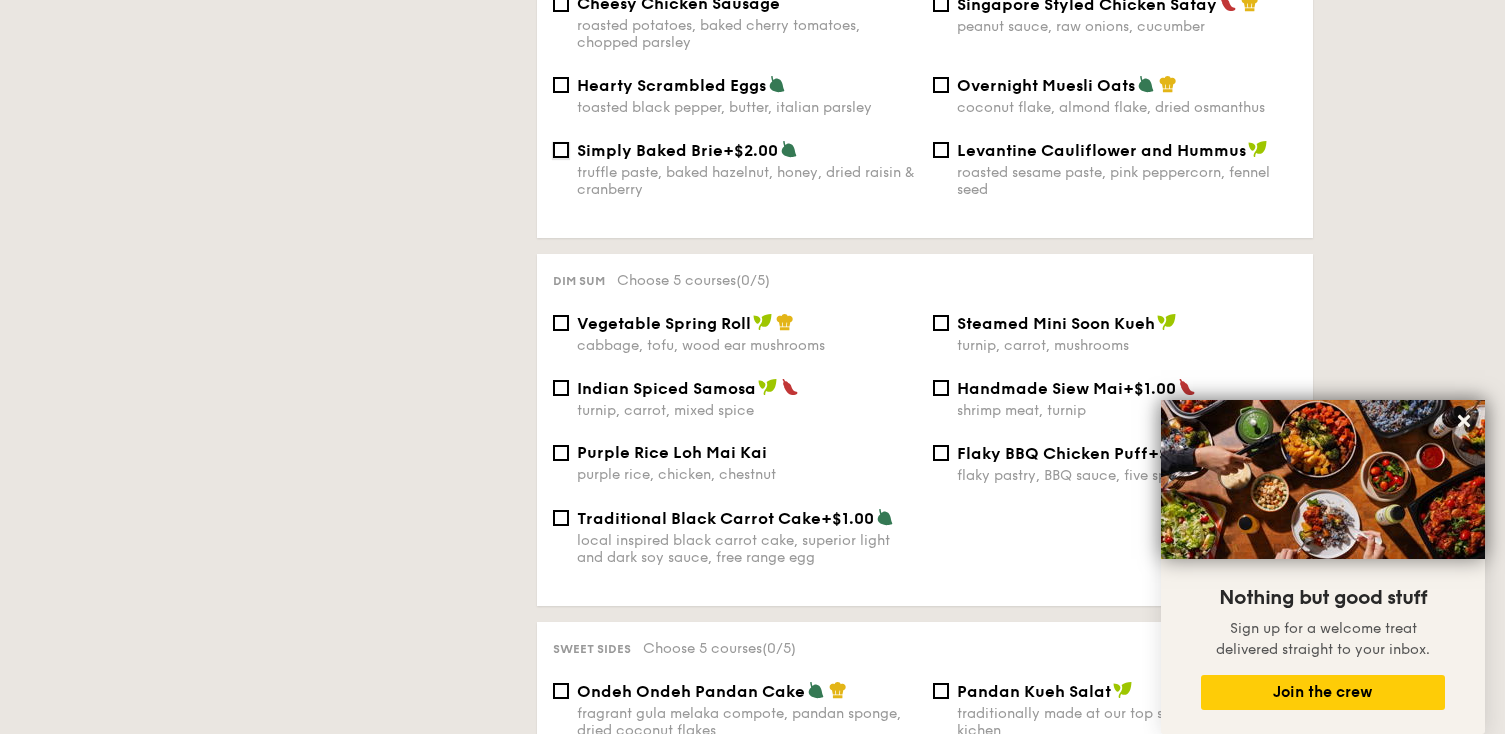 click on "Simply Baked Brie +$2.00 truffle paste, baked hazelnut, honey, dried raisin cranberry" at bounding box center [561, 150] 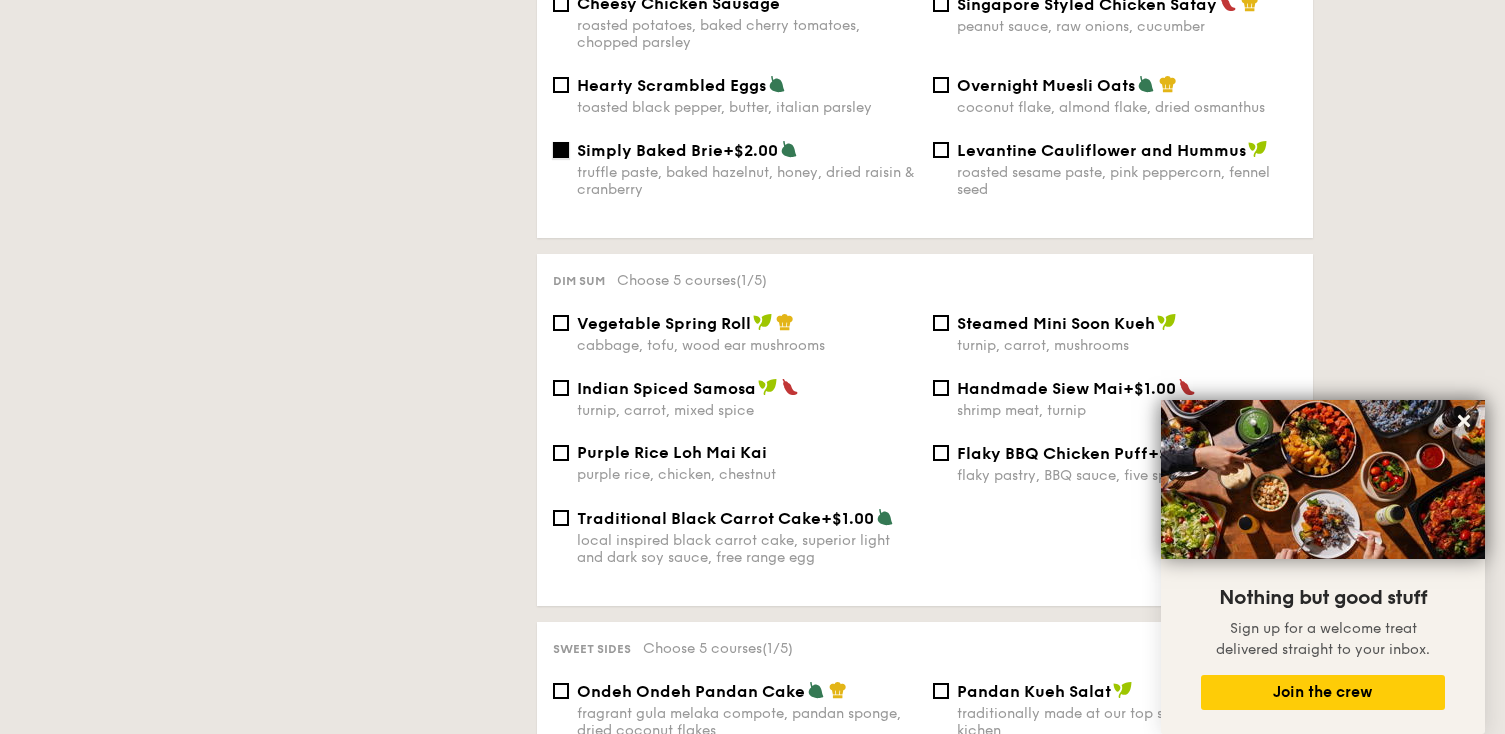 scroll, scrollTop: 1643, scrollLeft: 0, axis: vertical 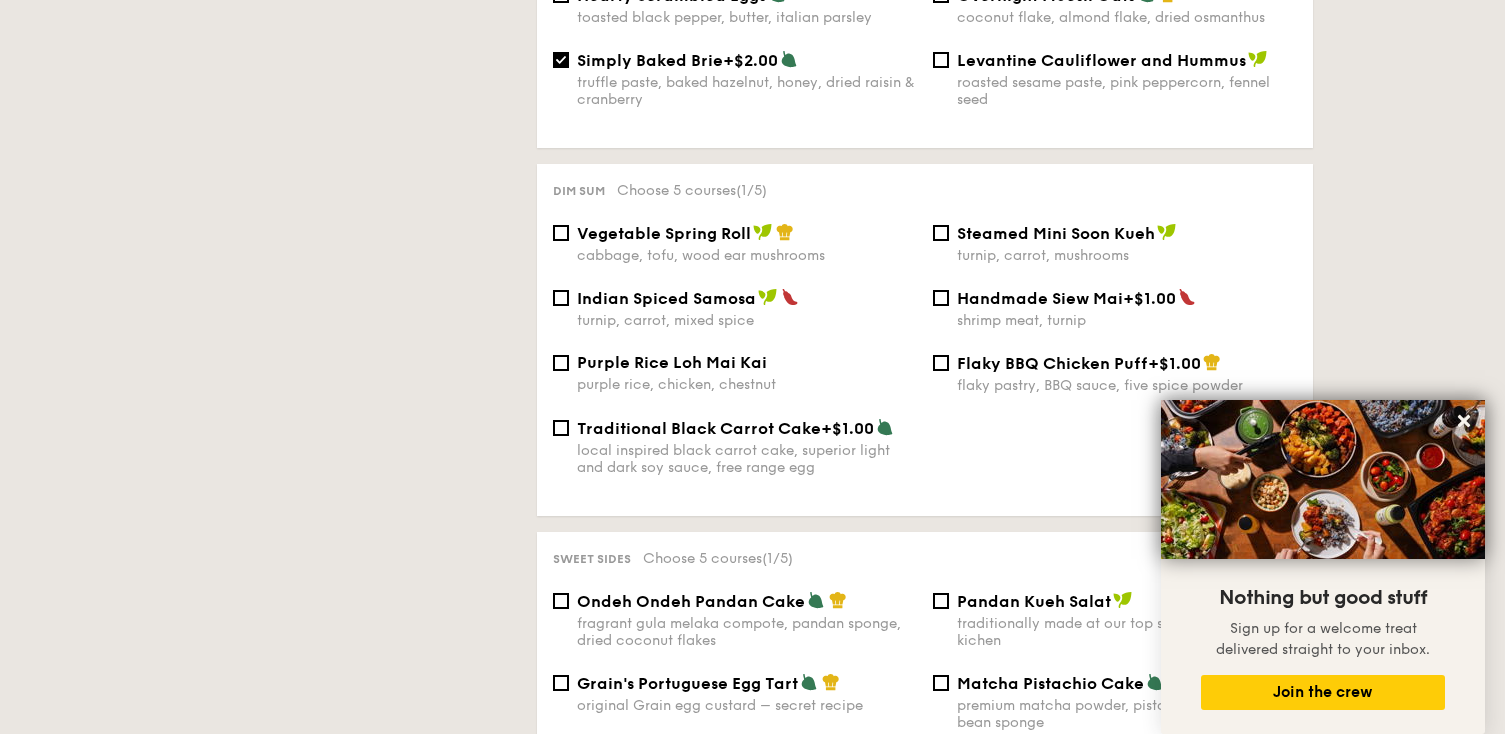 click on "Simply Baked Brie" at bounding box center [650, 60] 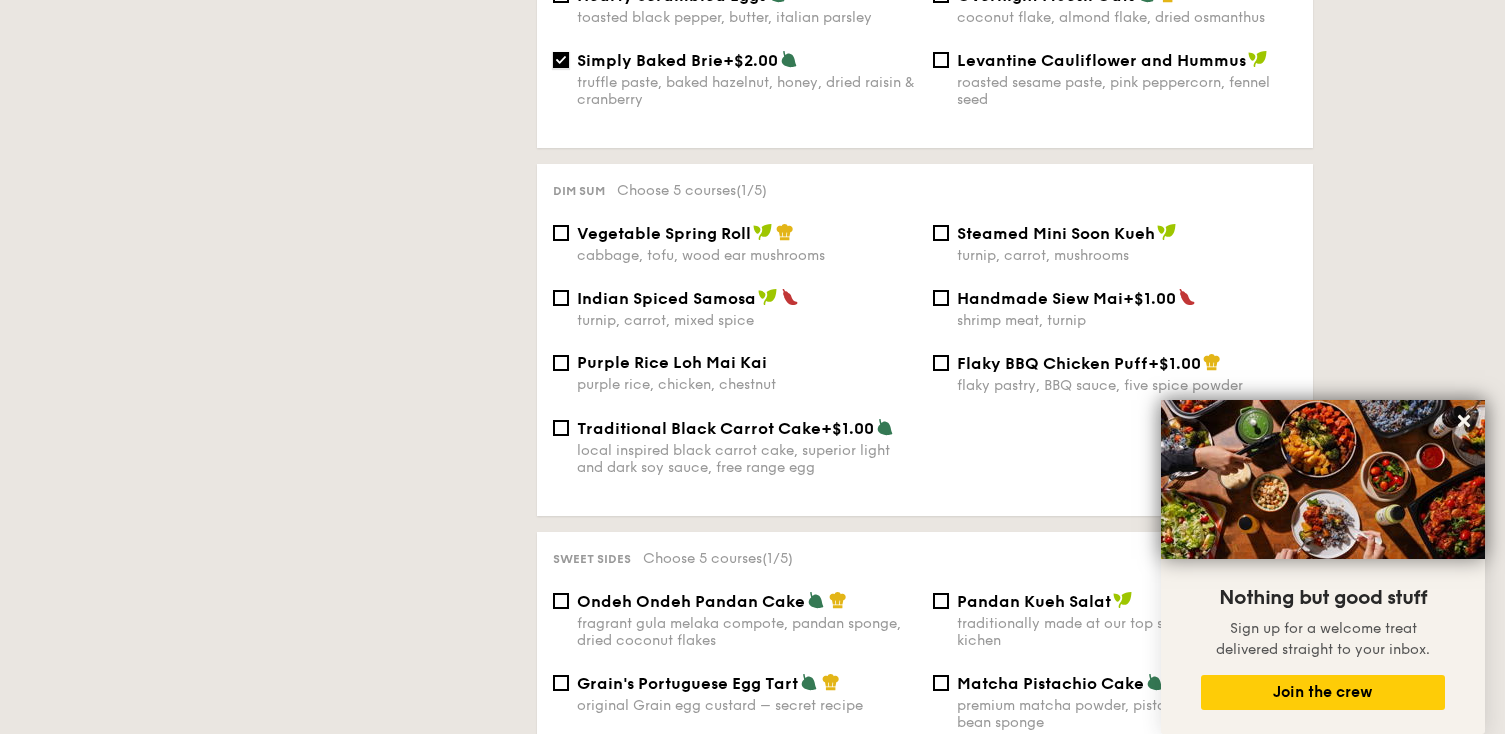 click on "Simply Baked Brie +$2.00 truffle paste, baked hazelnut, honey, dried raisin cranberry" at bounding box center [561, 60] 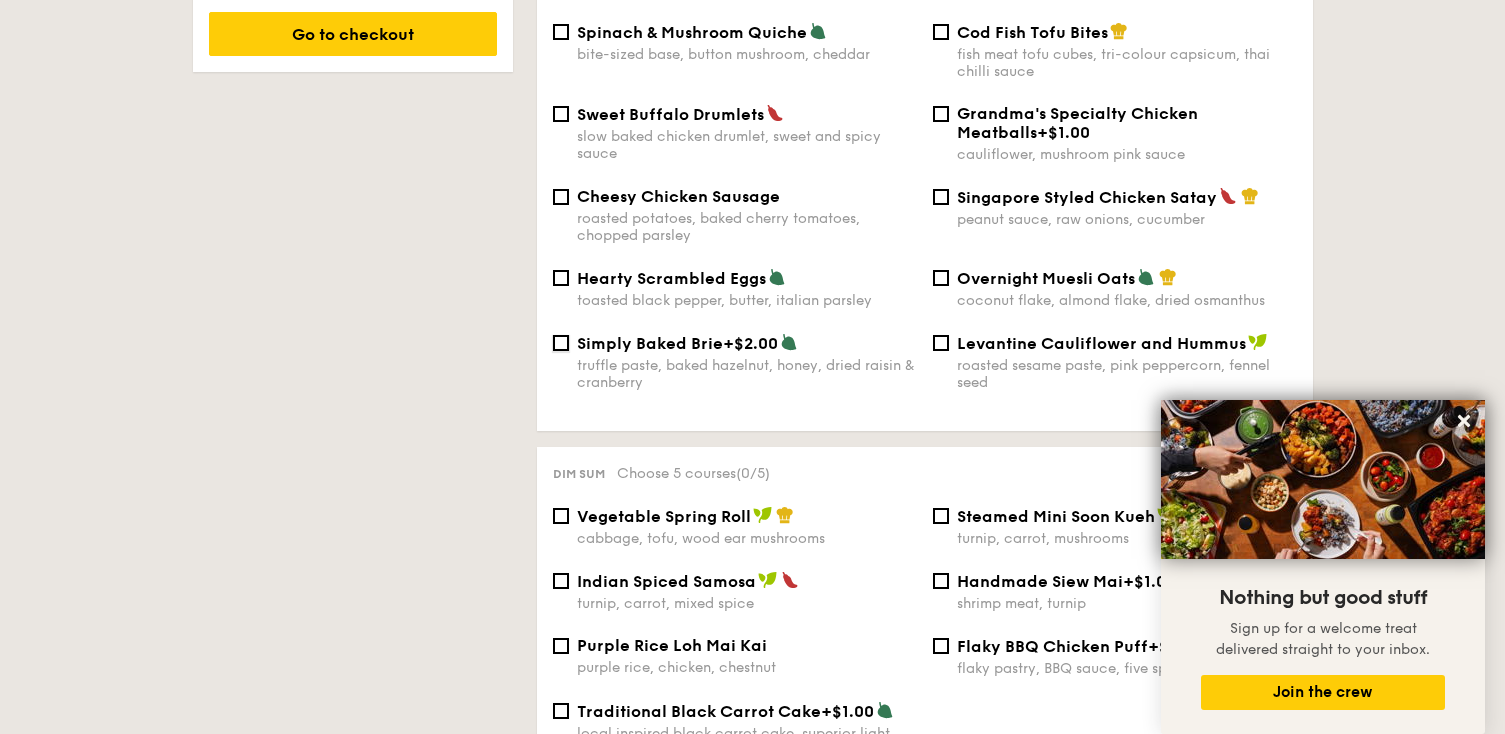 scroll, scrollTop: 1359, scrollLeft: 0, axis: vertical 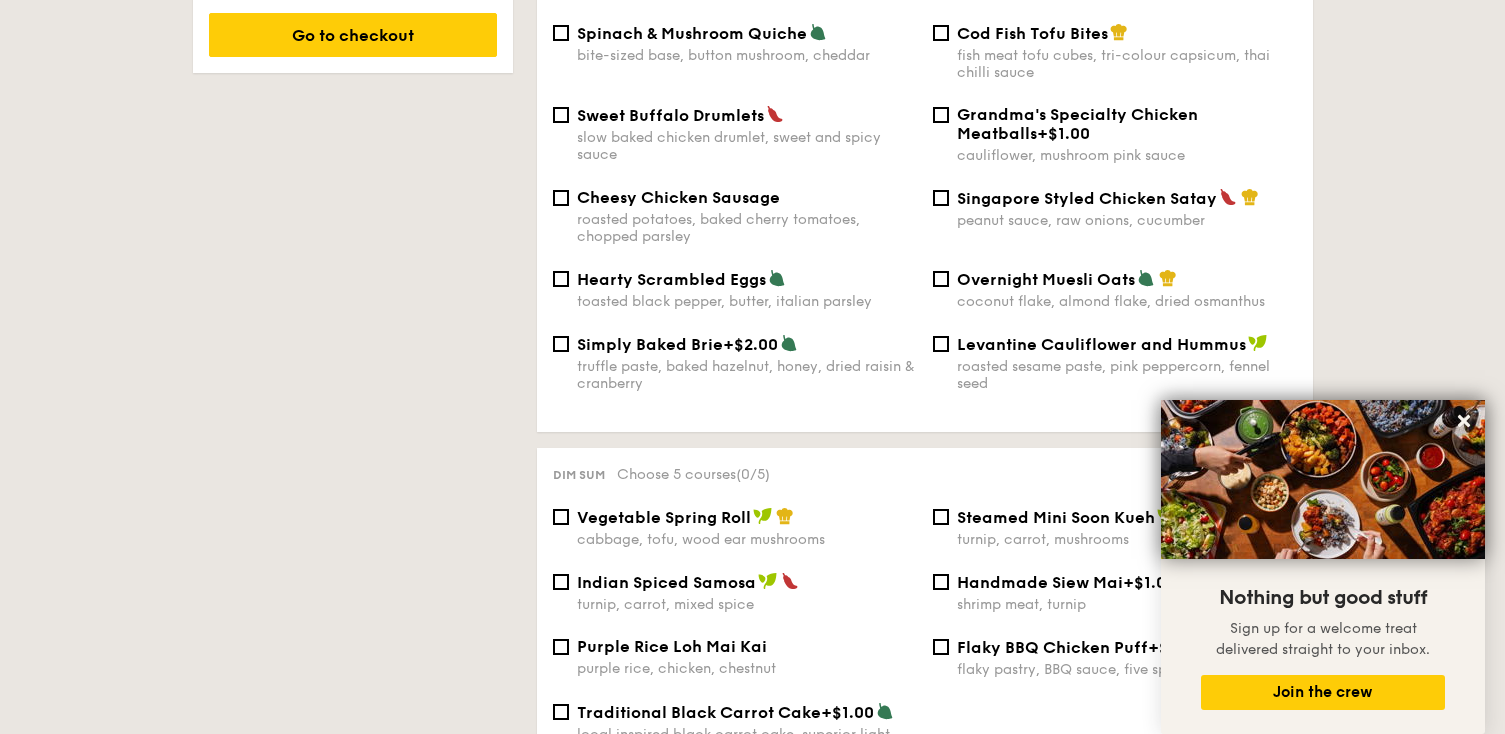 click on "Cod Fish Tofu Bites fish meat tofu cubes, tri-colour capsicum, thai chilli sauce" at bounding box center [1115, 71] 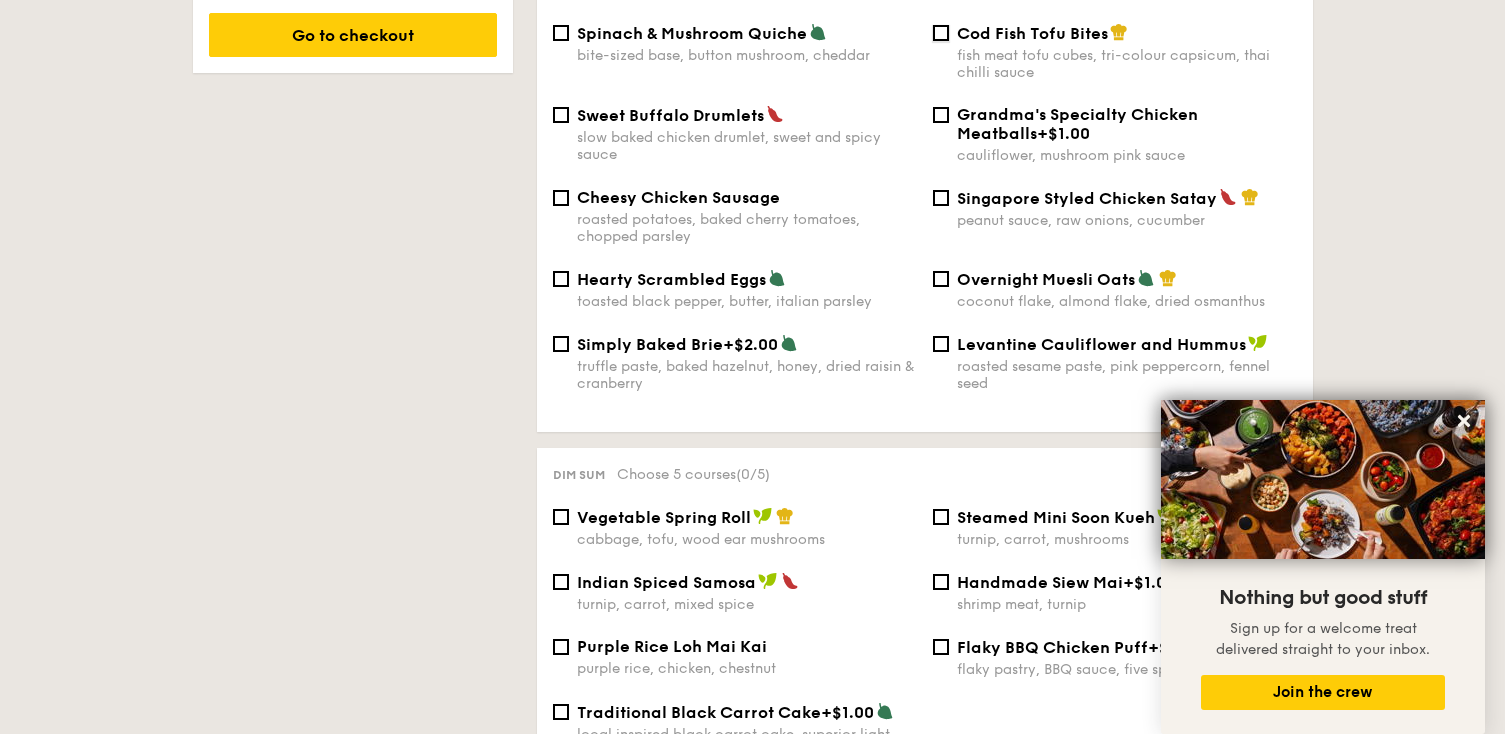 click on "Cod Fish Tofu Bites fish meat tofu cubes, tri-colour capsicum, thai chilli sauce" at bounding box center [941, 33] 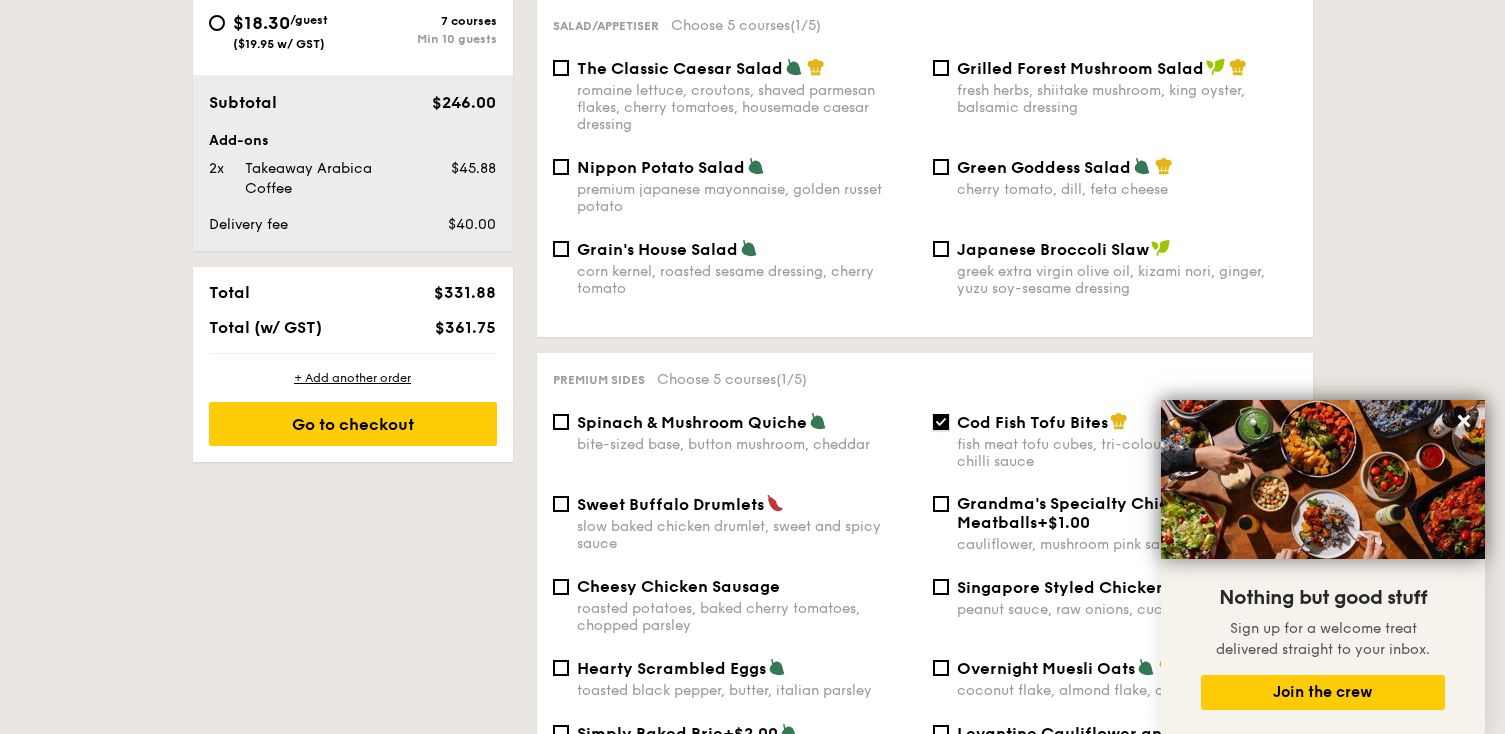 scroll, scrollTop: 971, scrollLeft: 0, axis: vertical 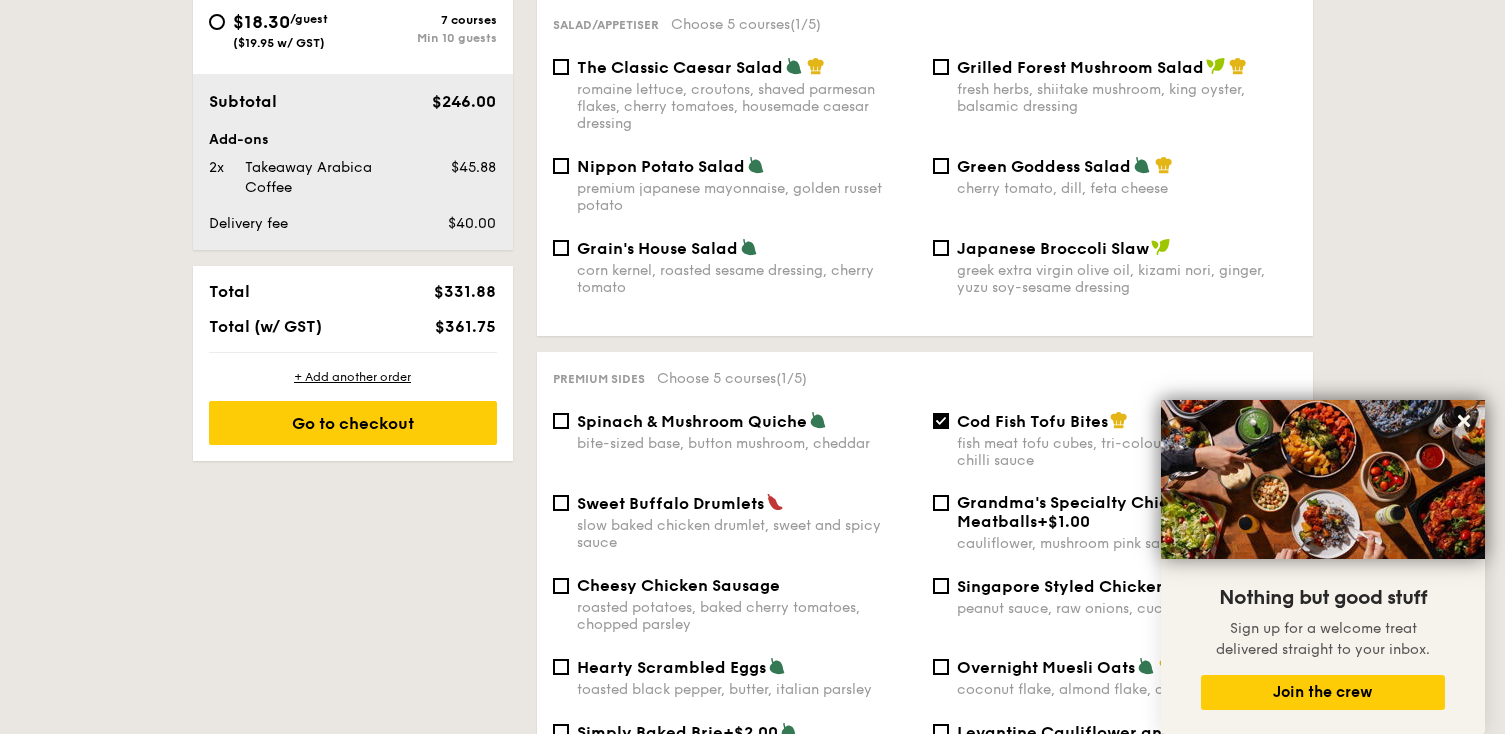 click on "Japanese Broccoli Slaw" at bounding box center [1053, 248] 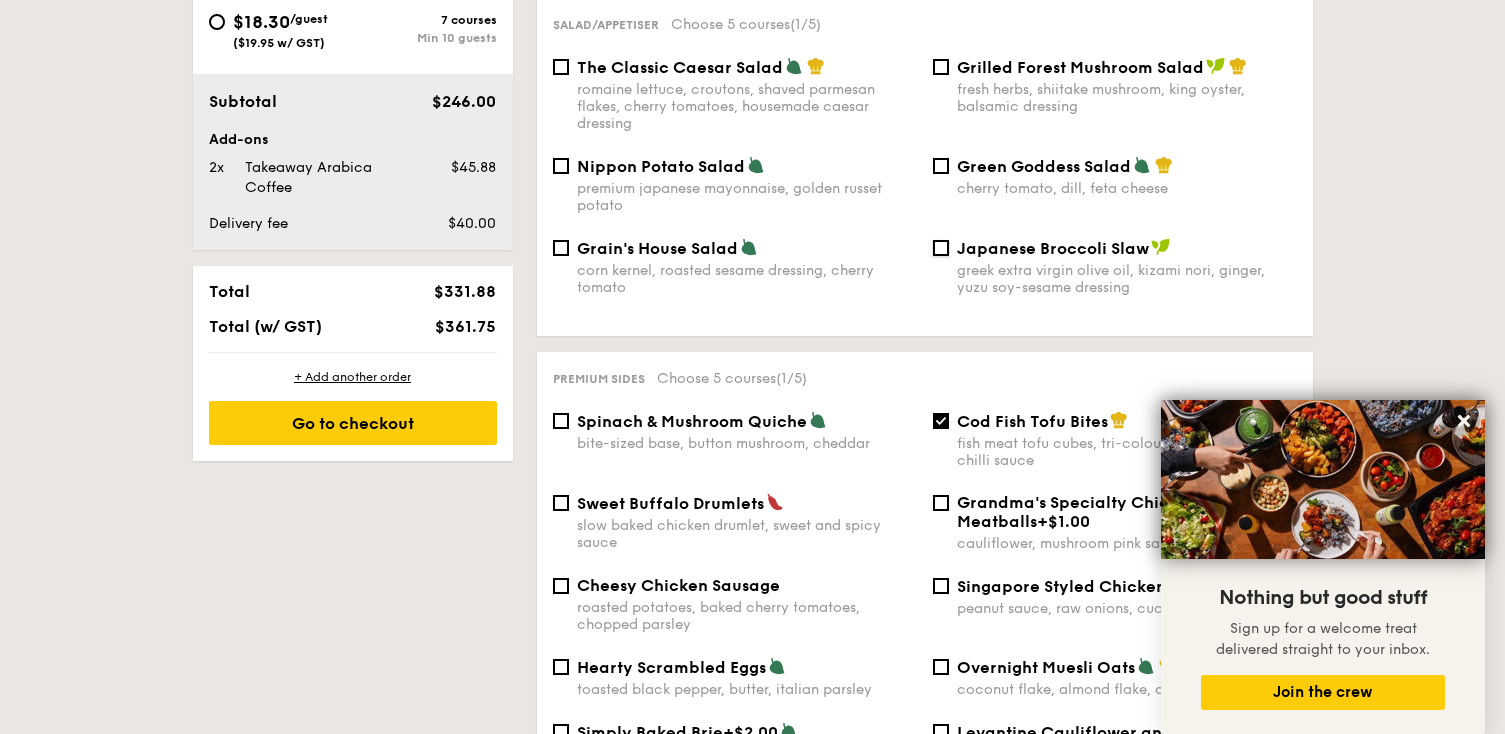 click on "Japanese Broccoli Slaw greek extra virgin olive oil, kizami nori, ginger, yuzu soy-sesame dressing" at bounding box center [941, 248] 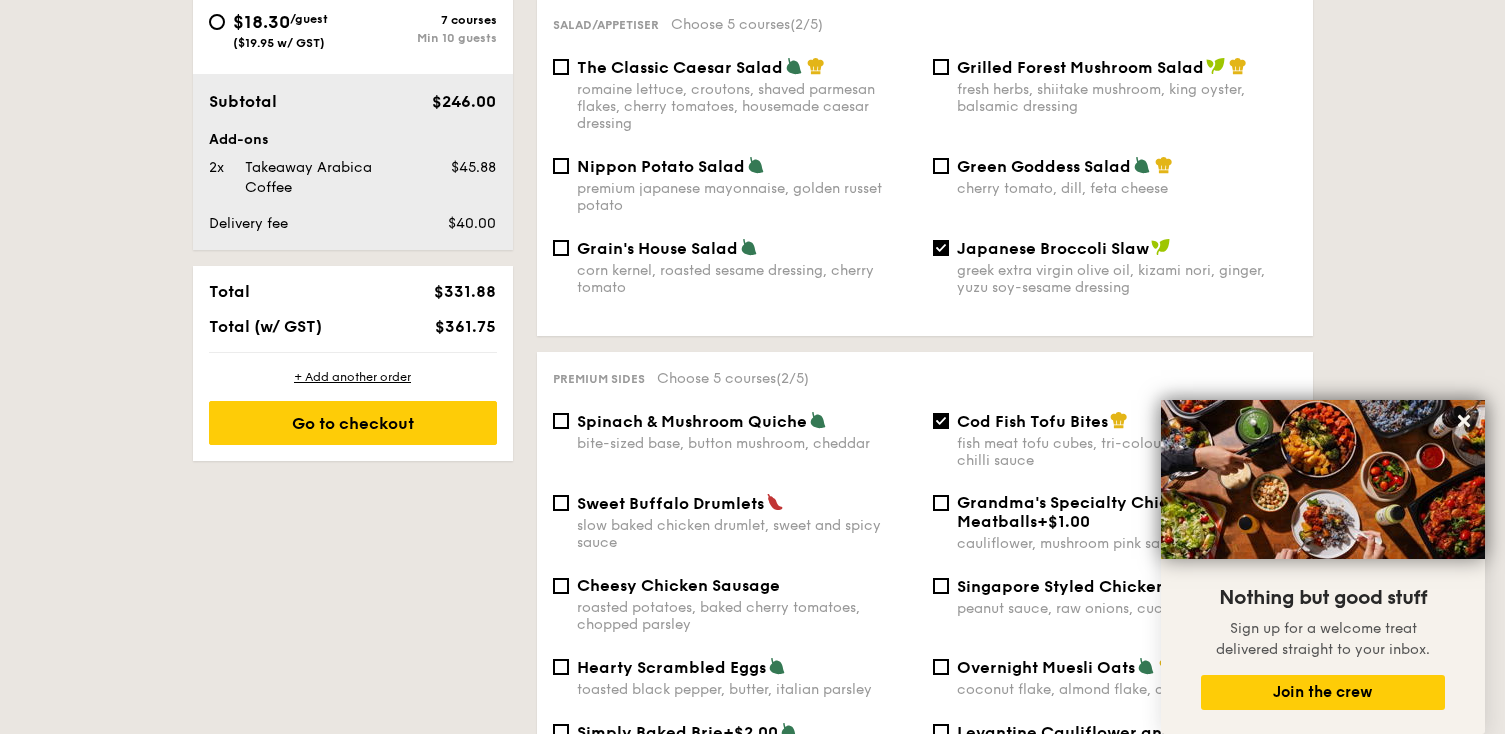 click on "premium japanese mayonnaise, golden russet potato" at bounding box center (747, 197) 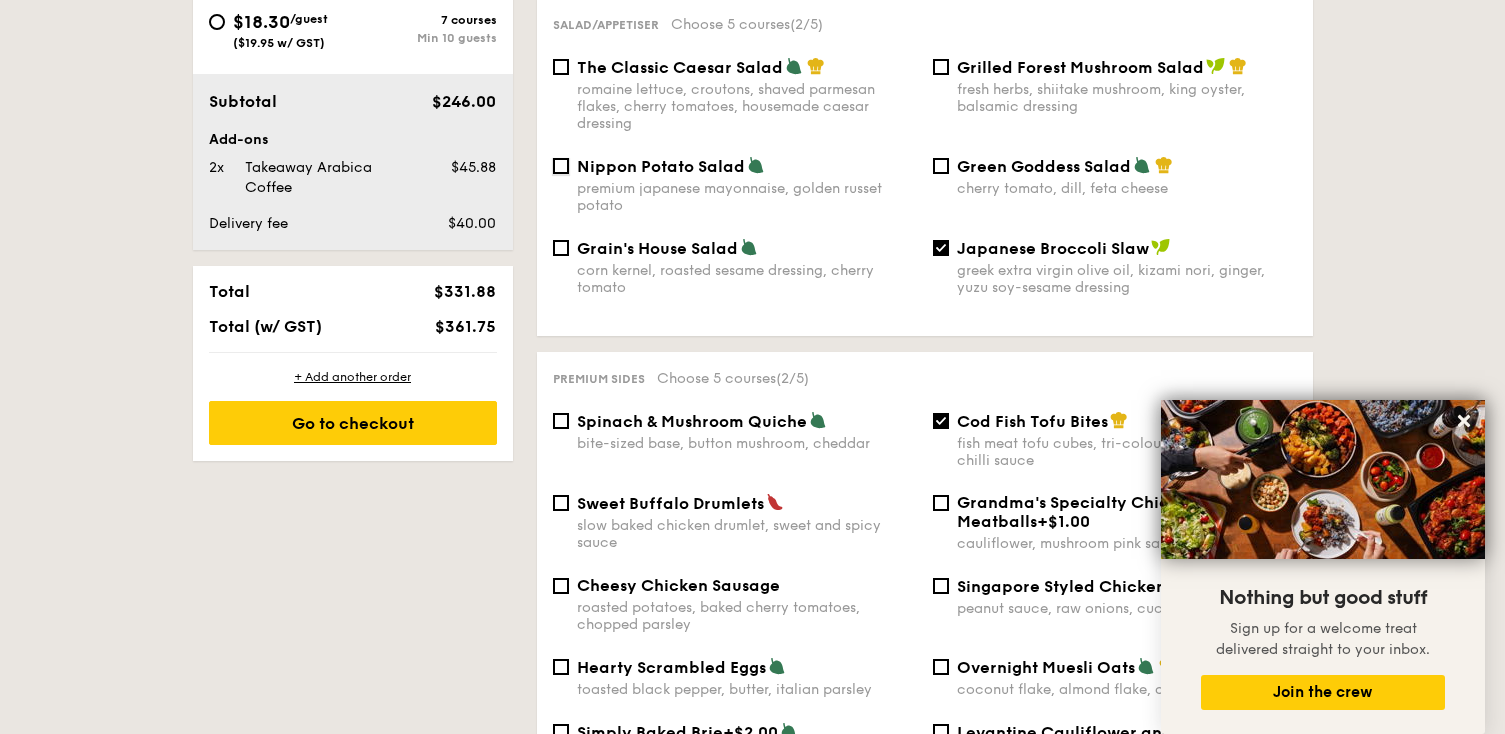 click on "Nippon Potato Salad premium japanese mayonnaise, golden russet potato" at bounding box center (561, 166) 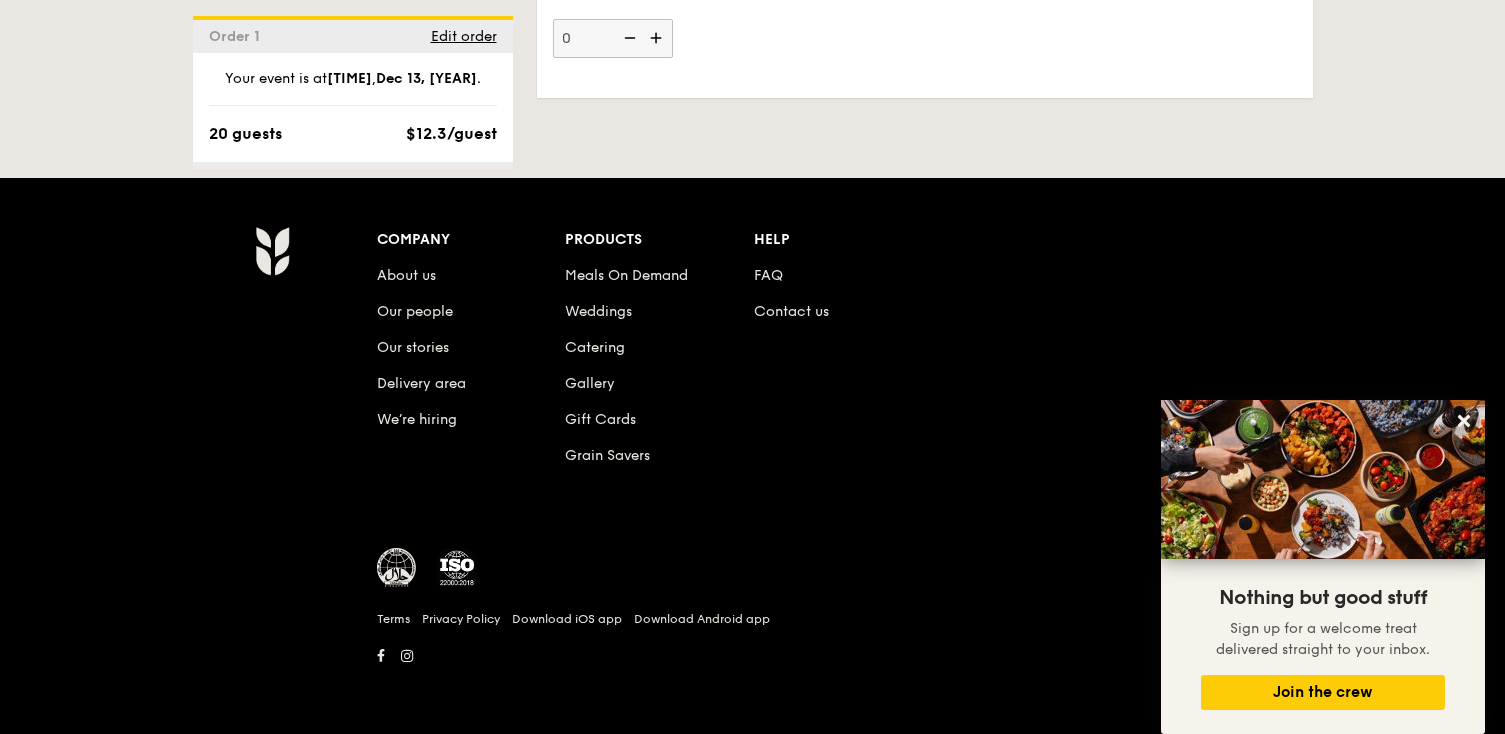 scroll, scrollTop: 4588, scrollLeft: 0, axis: vertical 